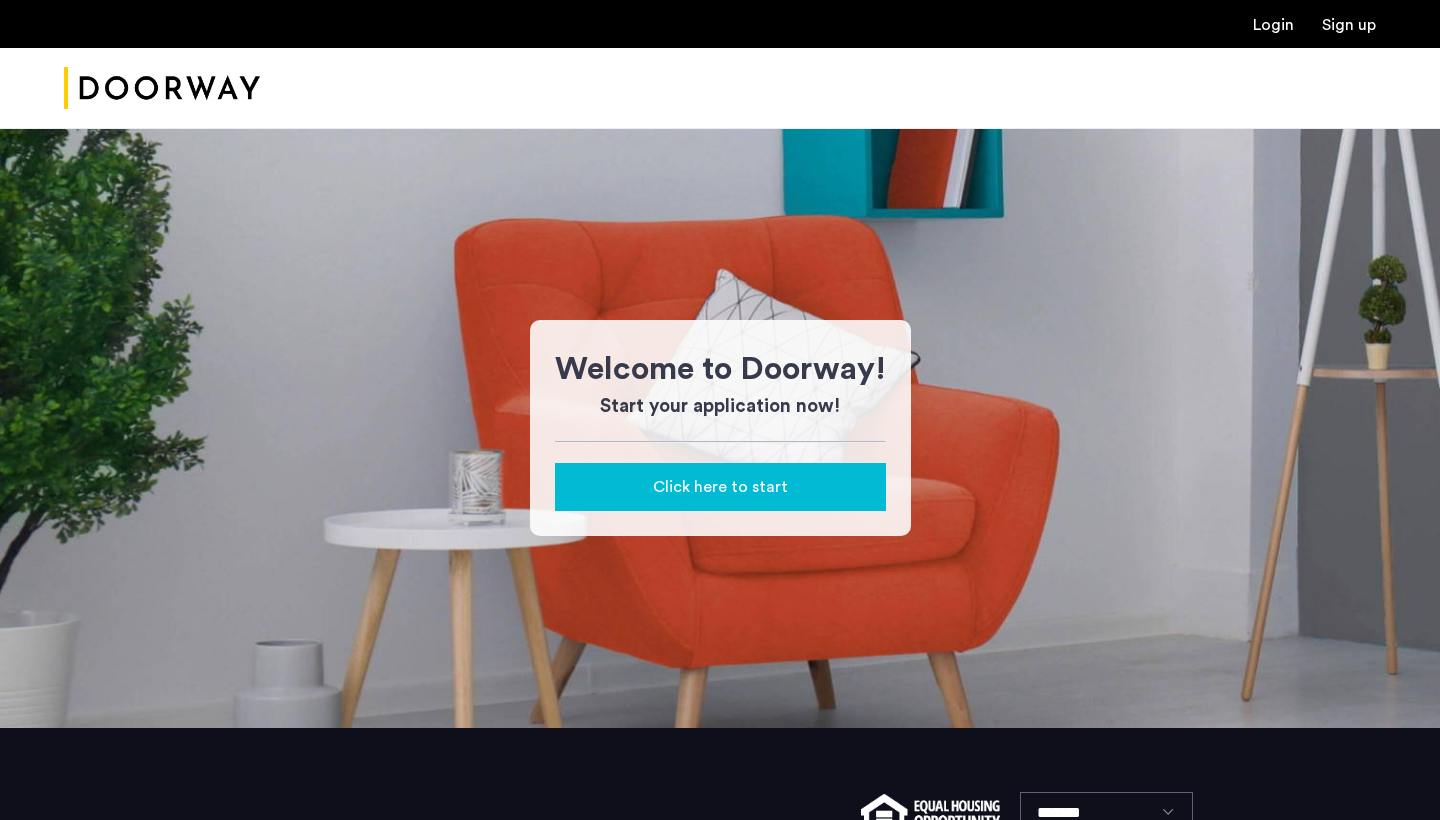 scroll, scrollTop: 0, scrollLeft: 0, axis: both 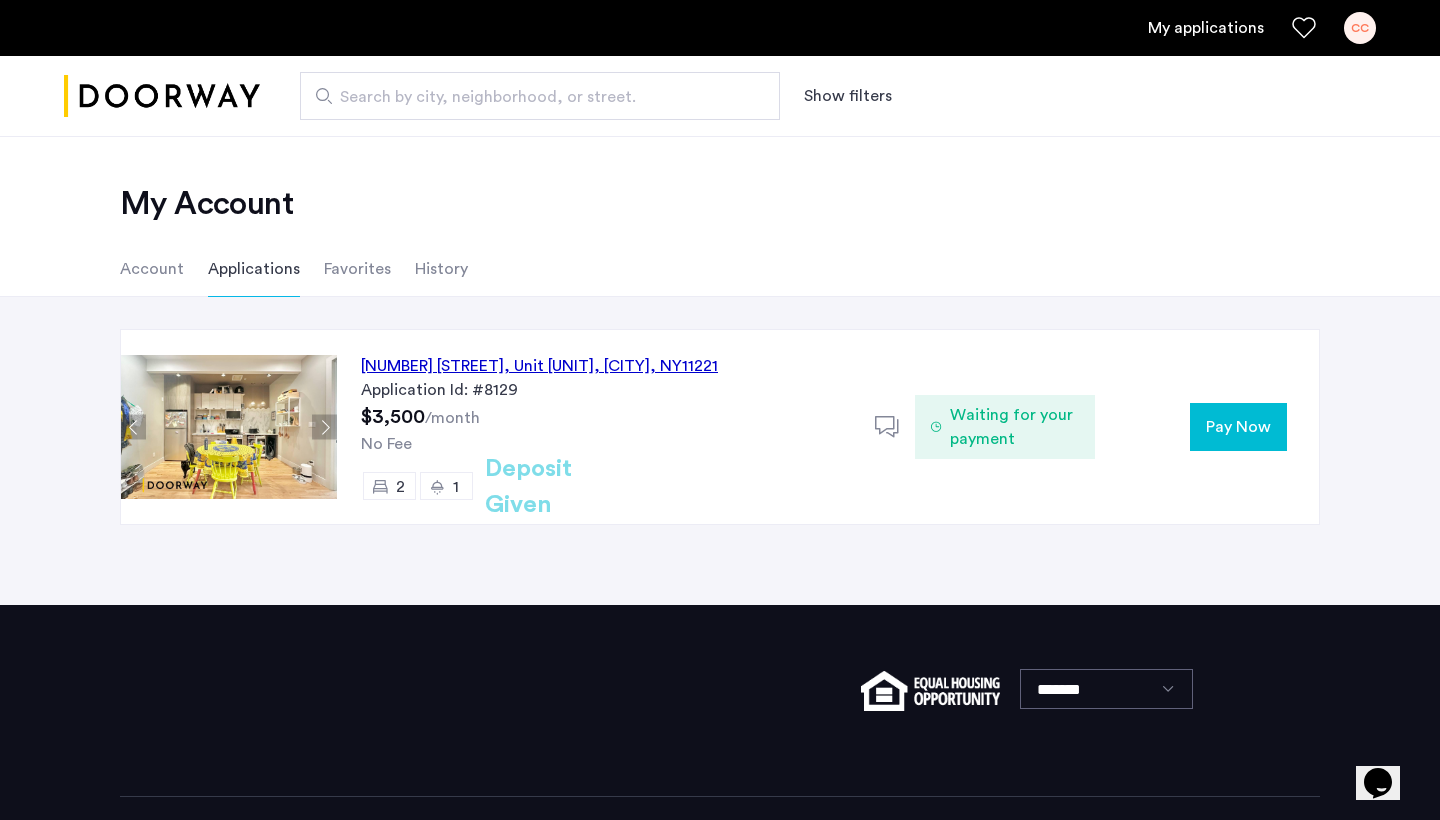 click on "Account Applications Favorites History" 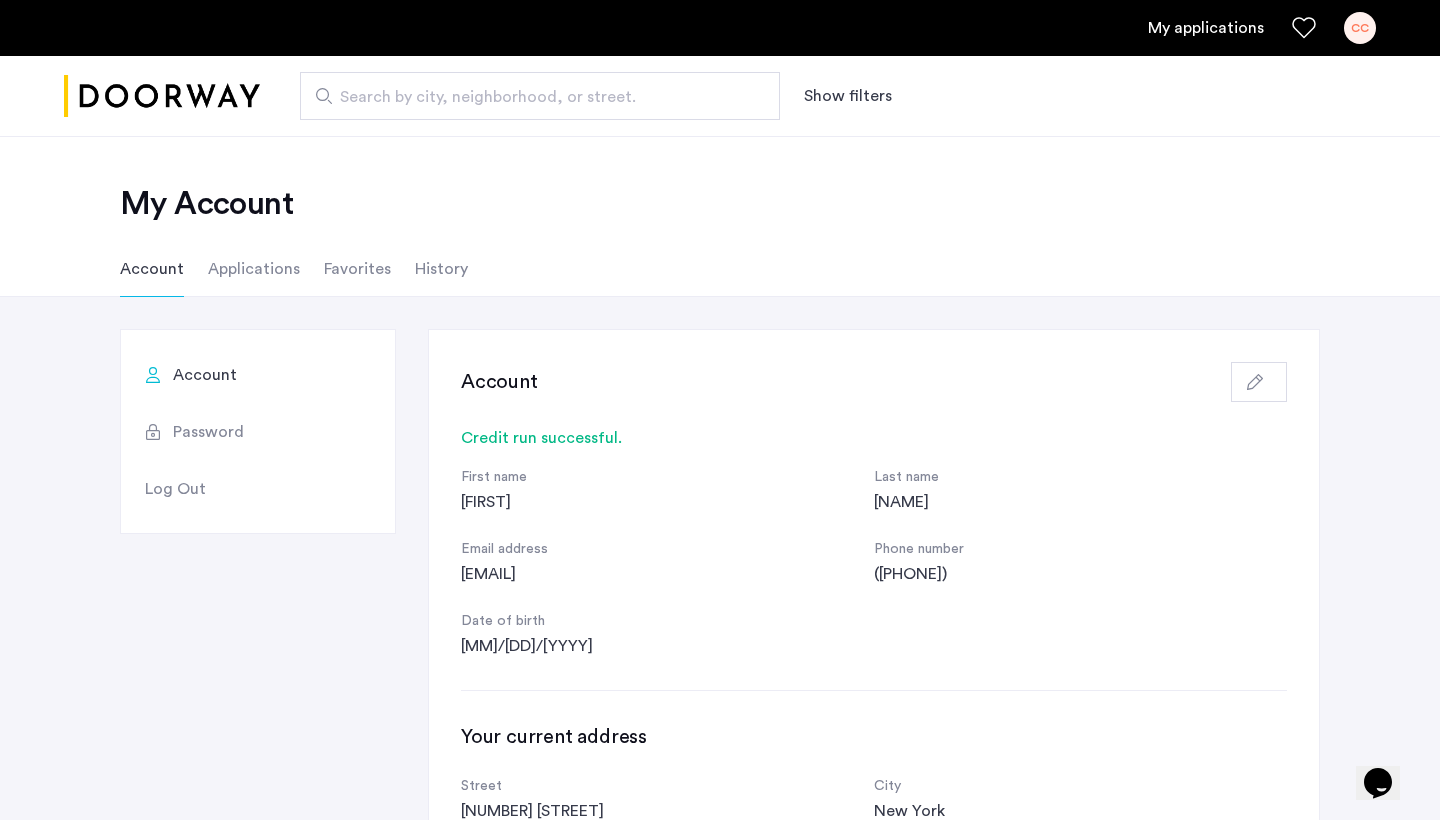 scroll, scrollTop: 68, scrollLeft: 0, axis: vertical 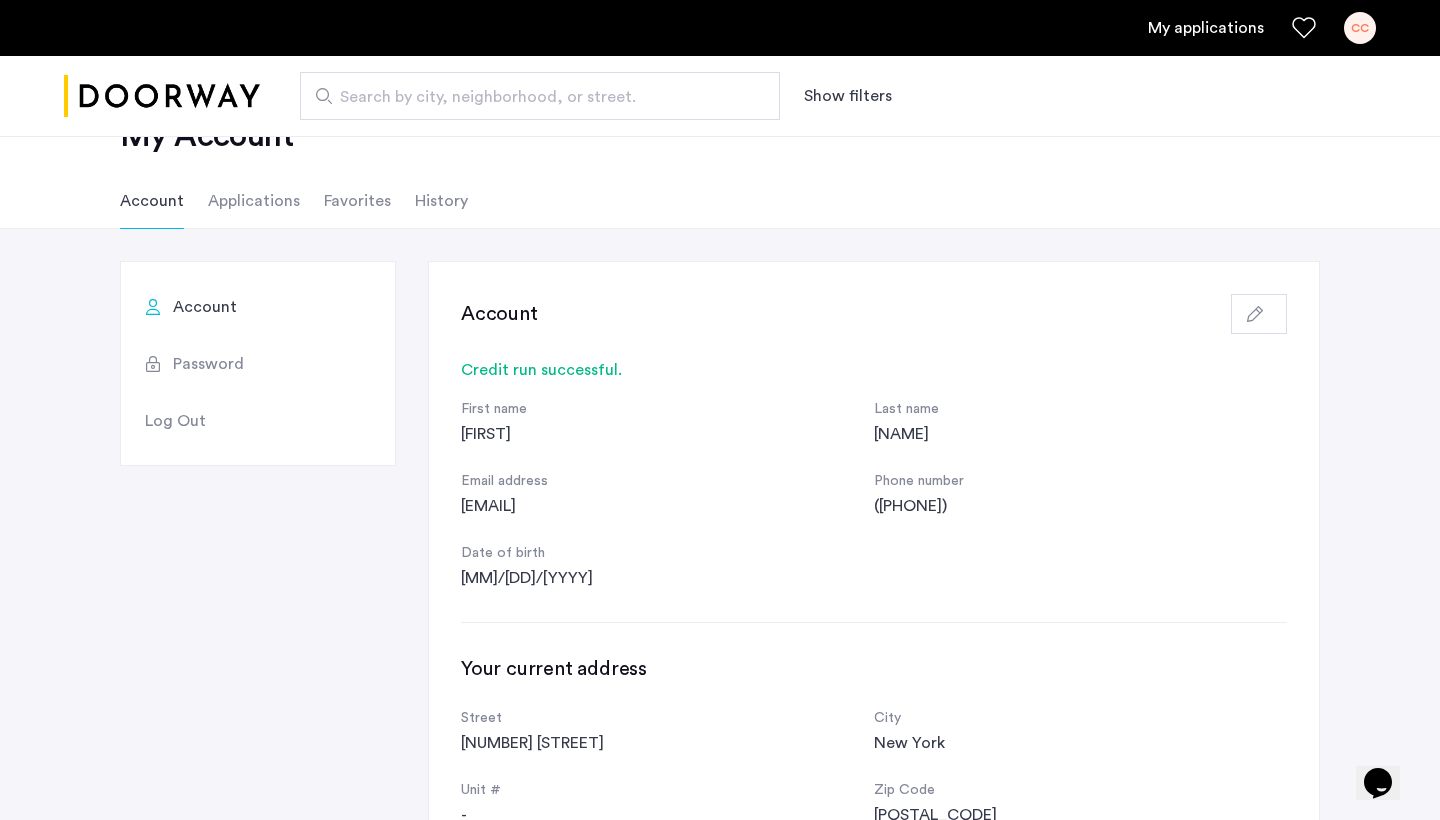 click on "Applications" 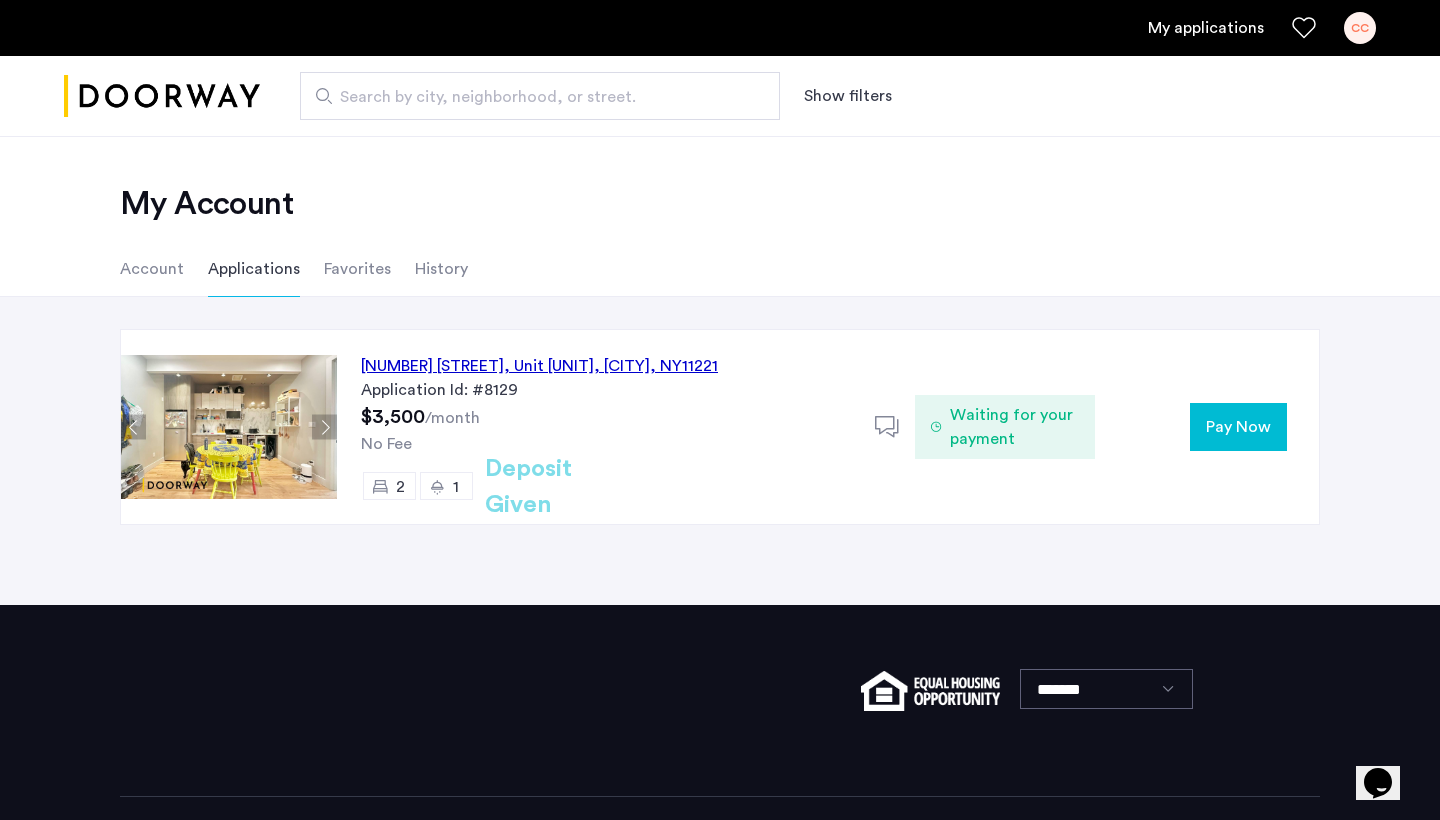 click on "149 Stanhope Street, Unit 3B, Brooklyn , NY  11221" 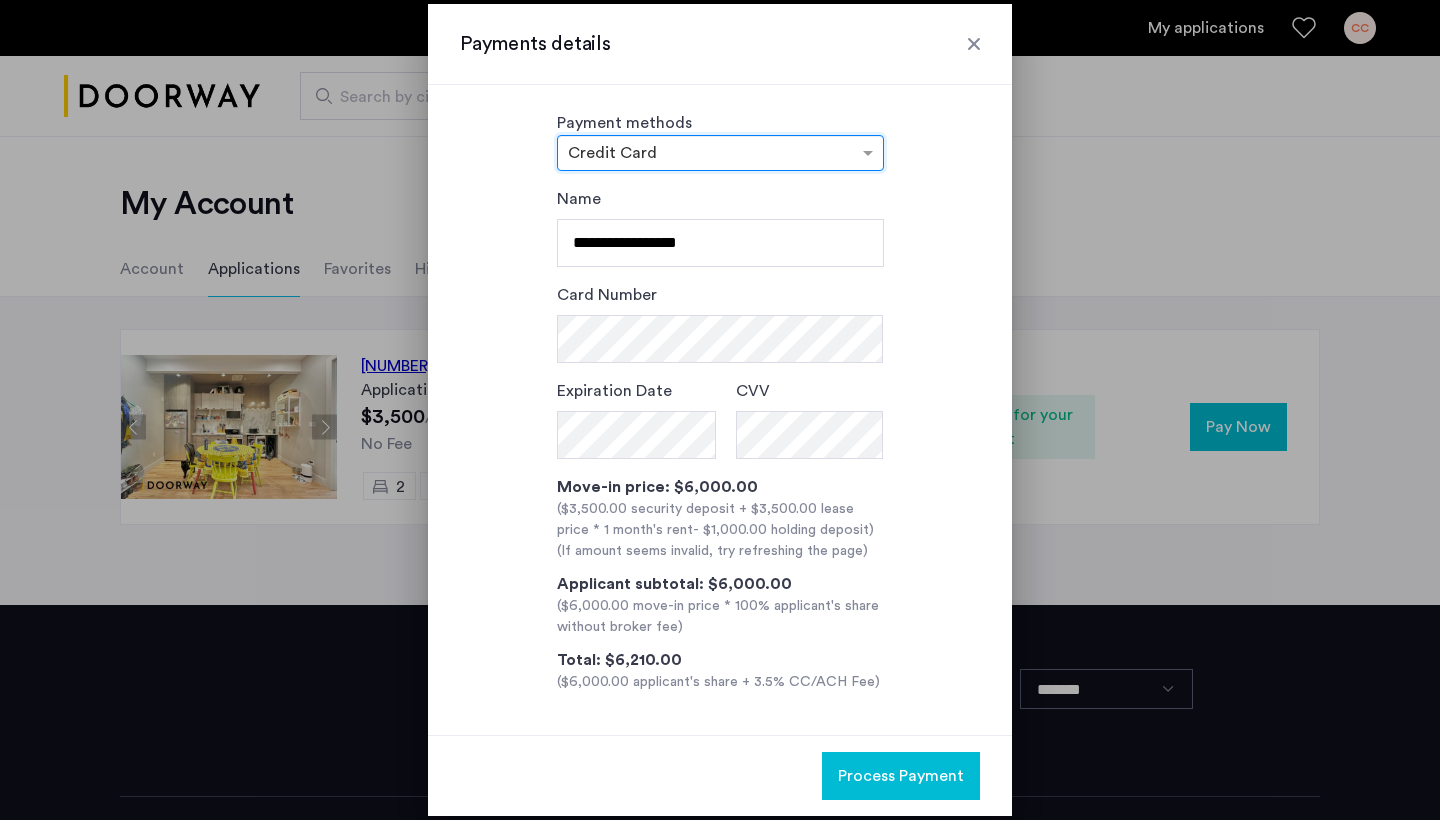 scroll, scrollTop: 18, scrollLeft: 0, axis: vertical 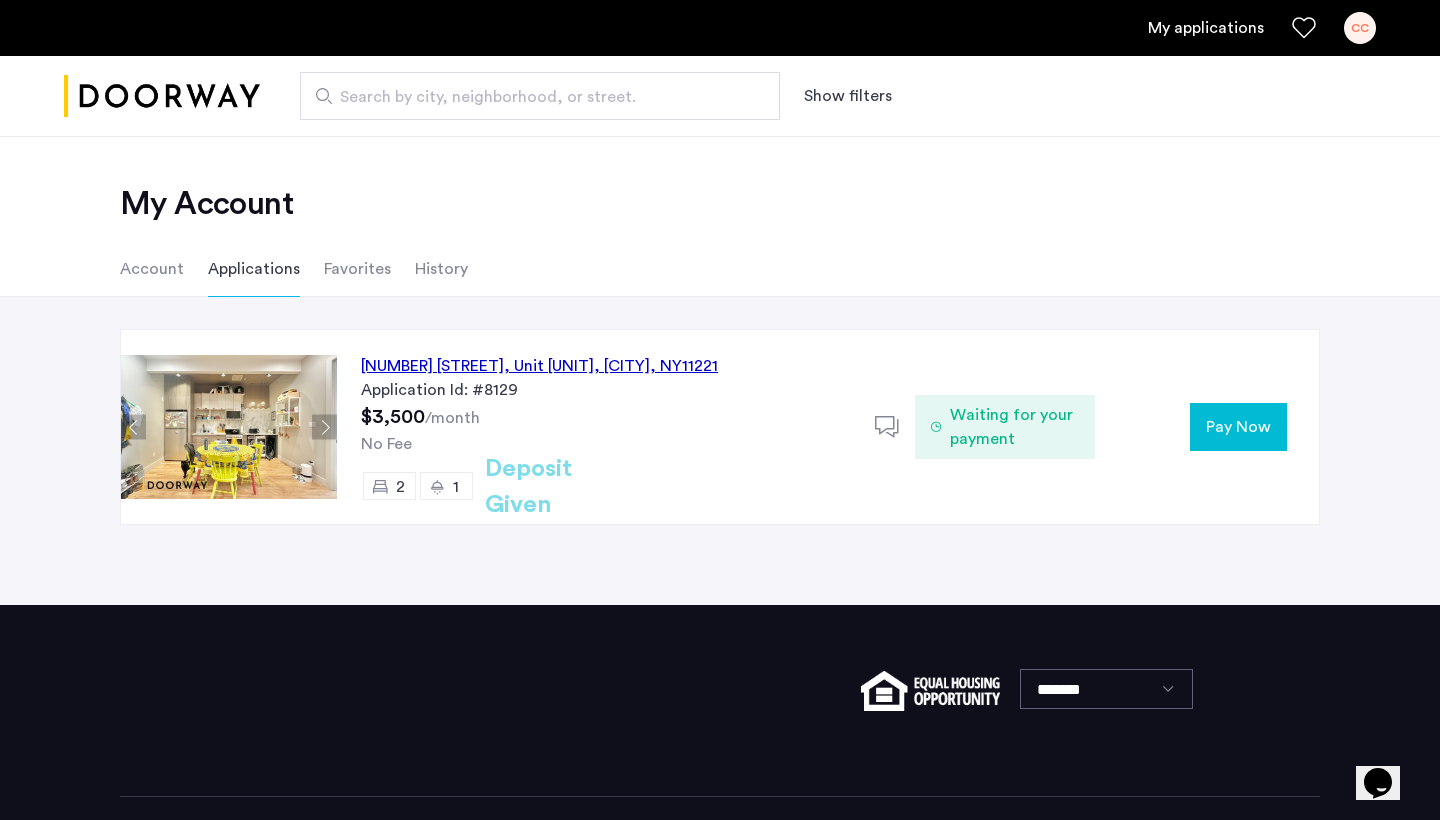 click on "My applications" at bounding box center (1206, 28) 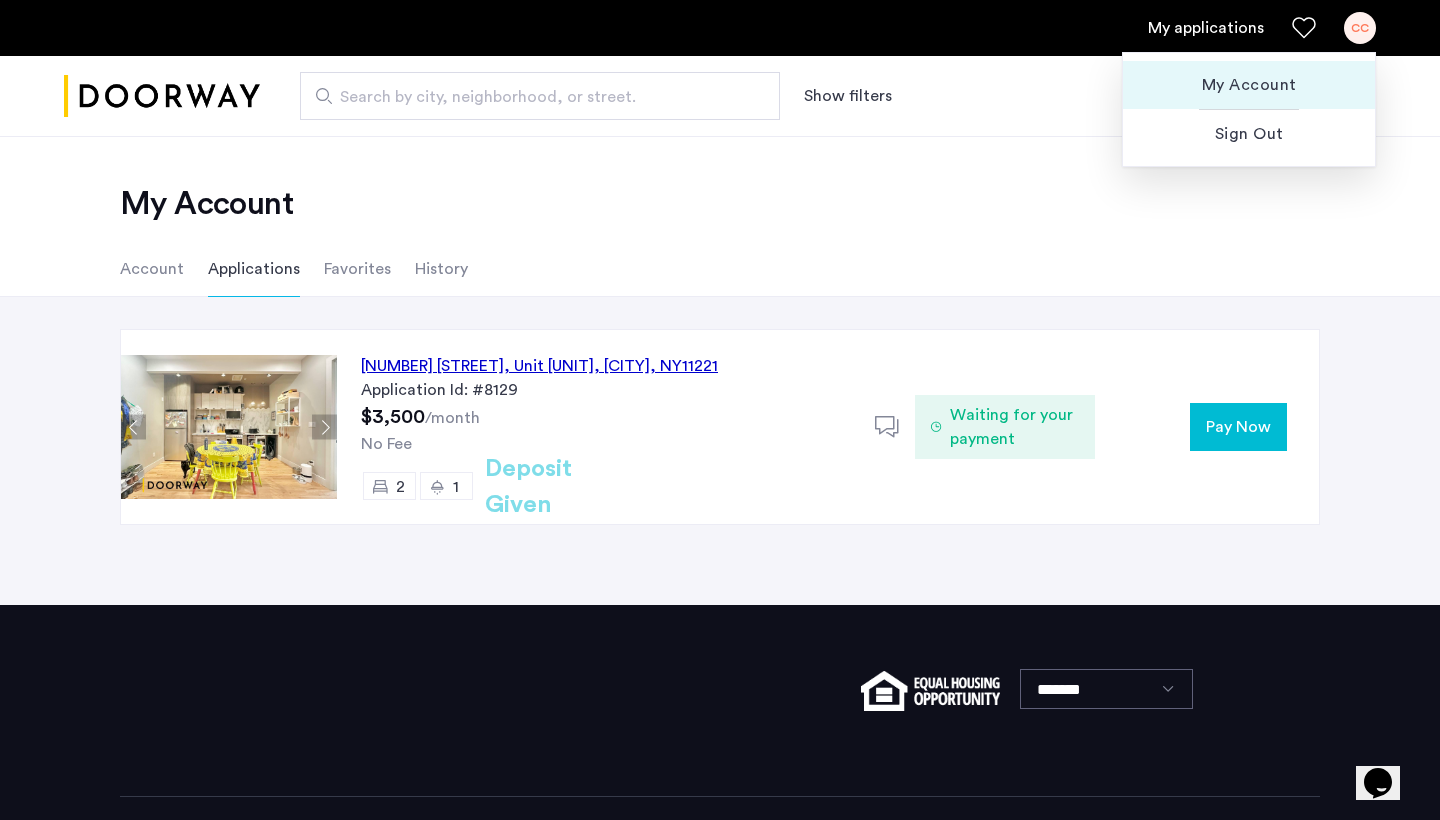 click on "My Account" at bounding box center (1249, 85) 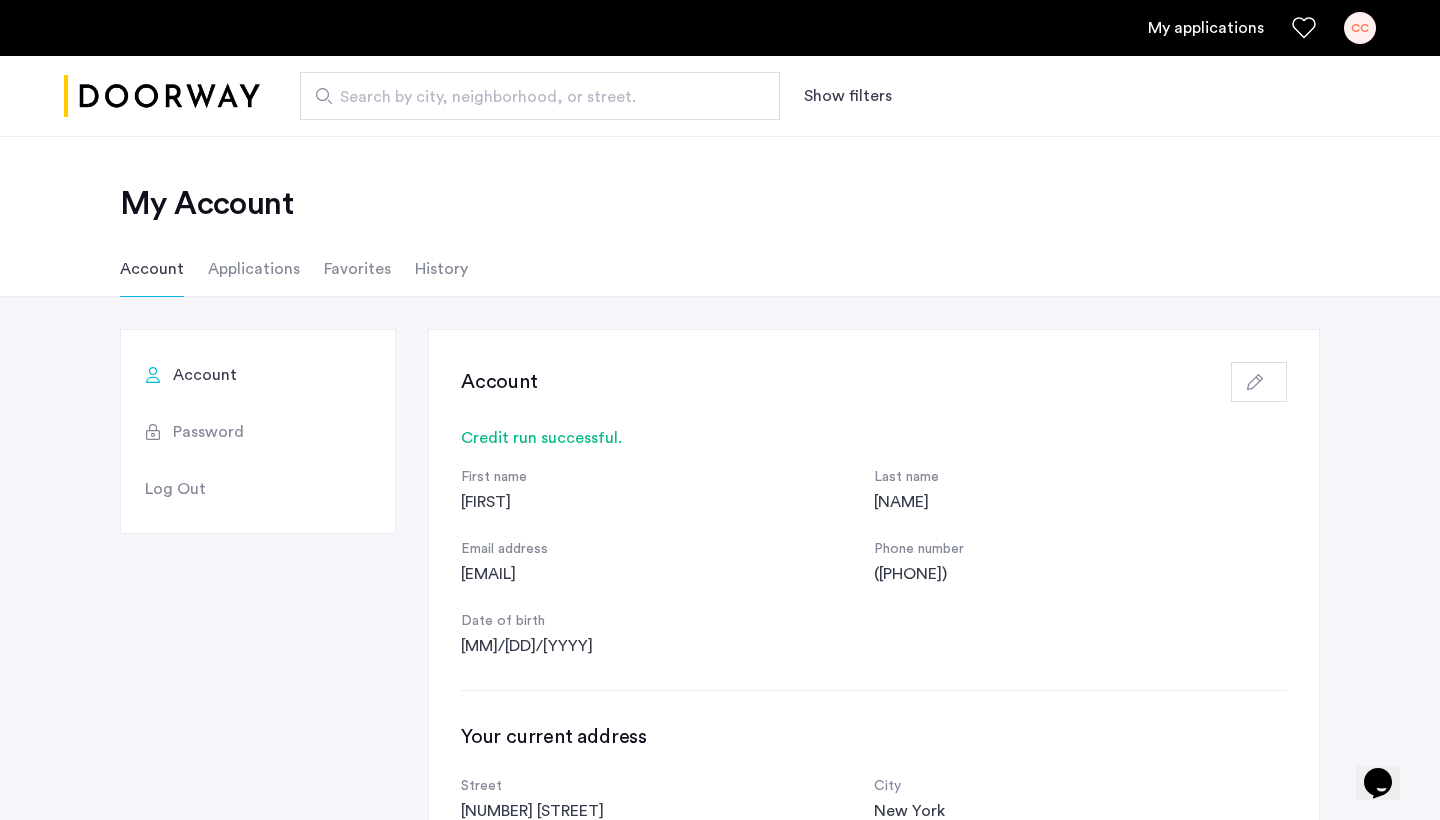 scroll, scrollTop: 0, scrollLeft: 0, axis: both 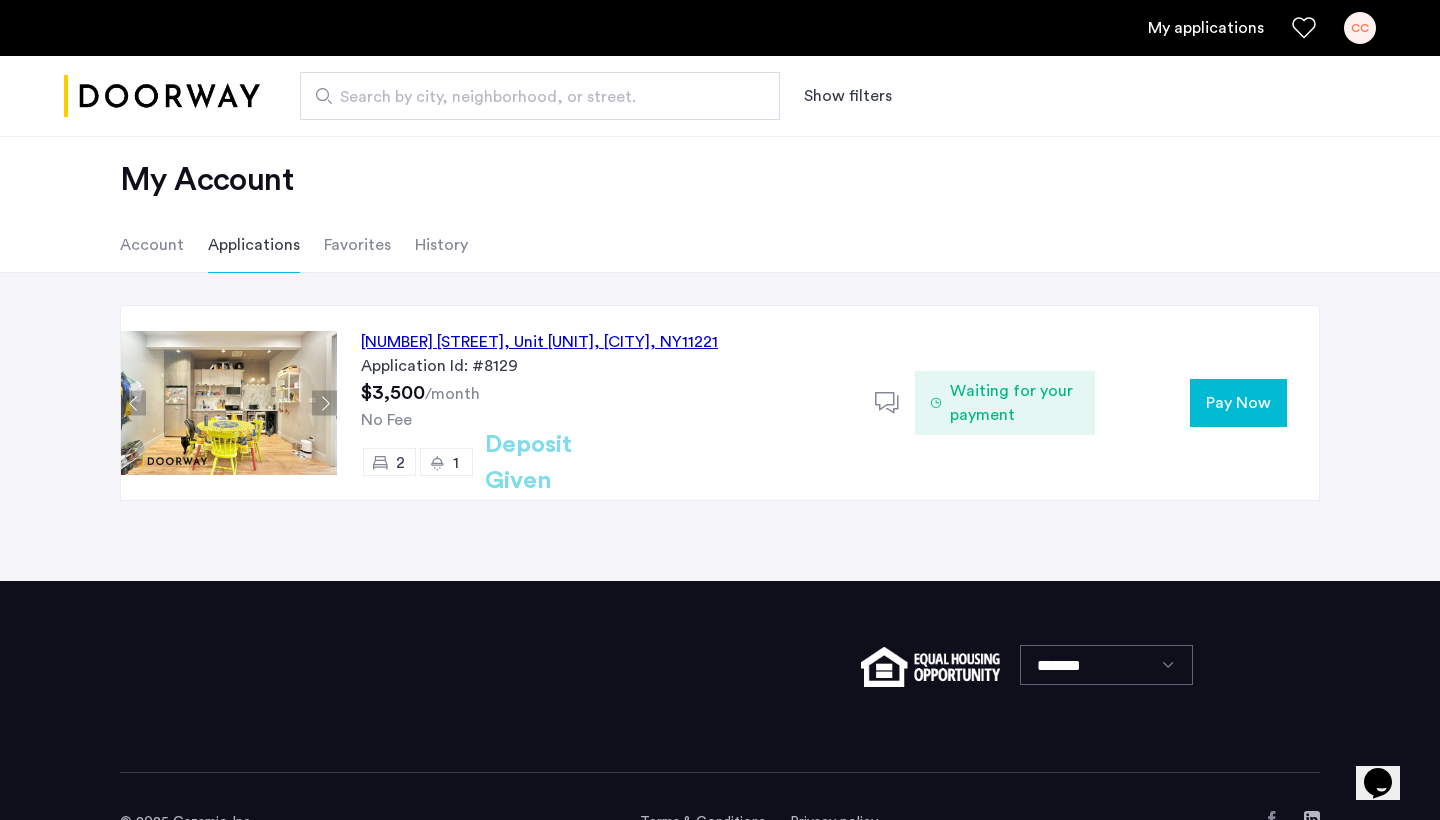 click 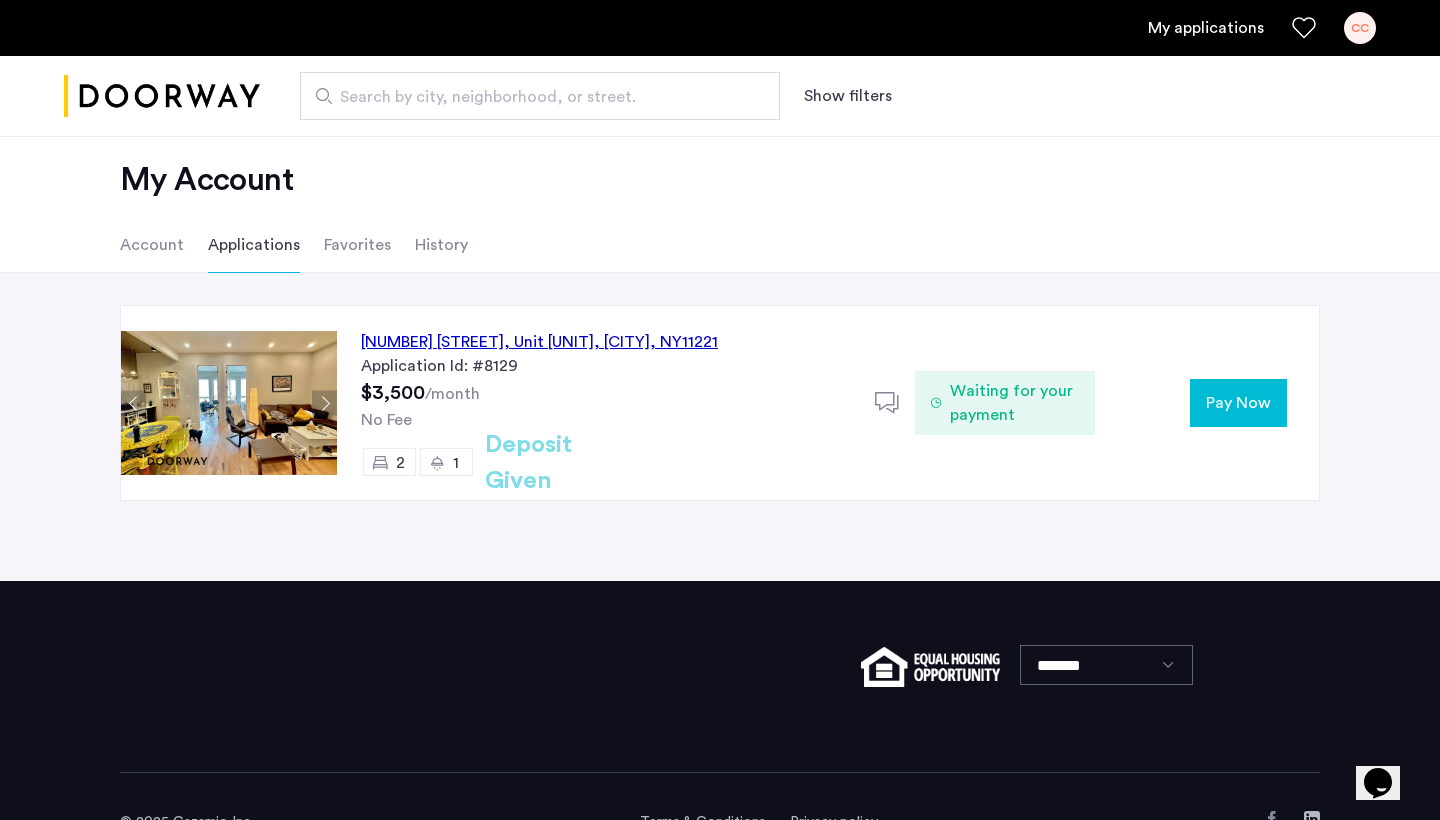 click 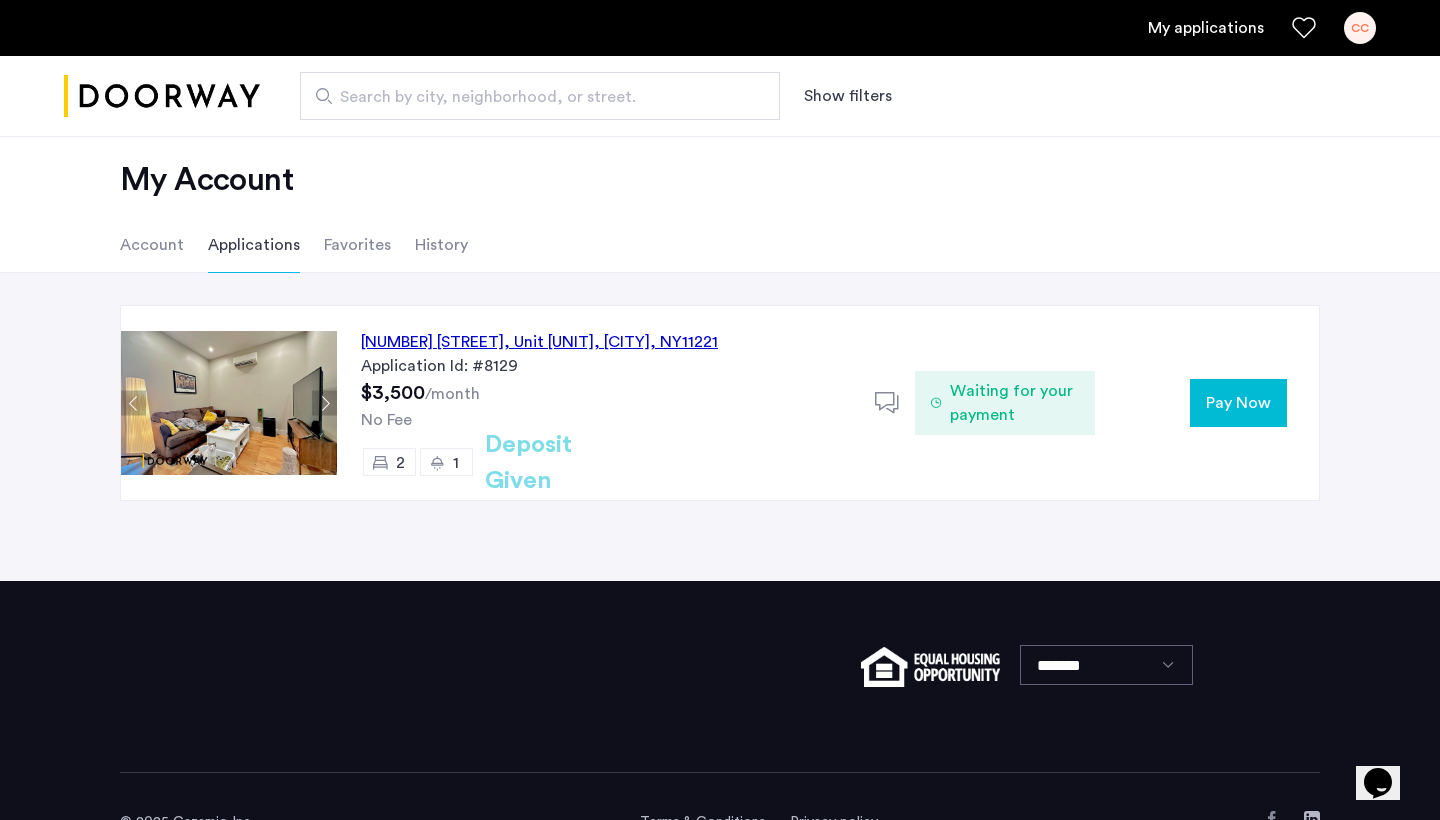 click 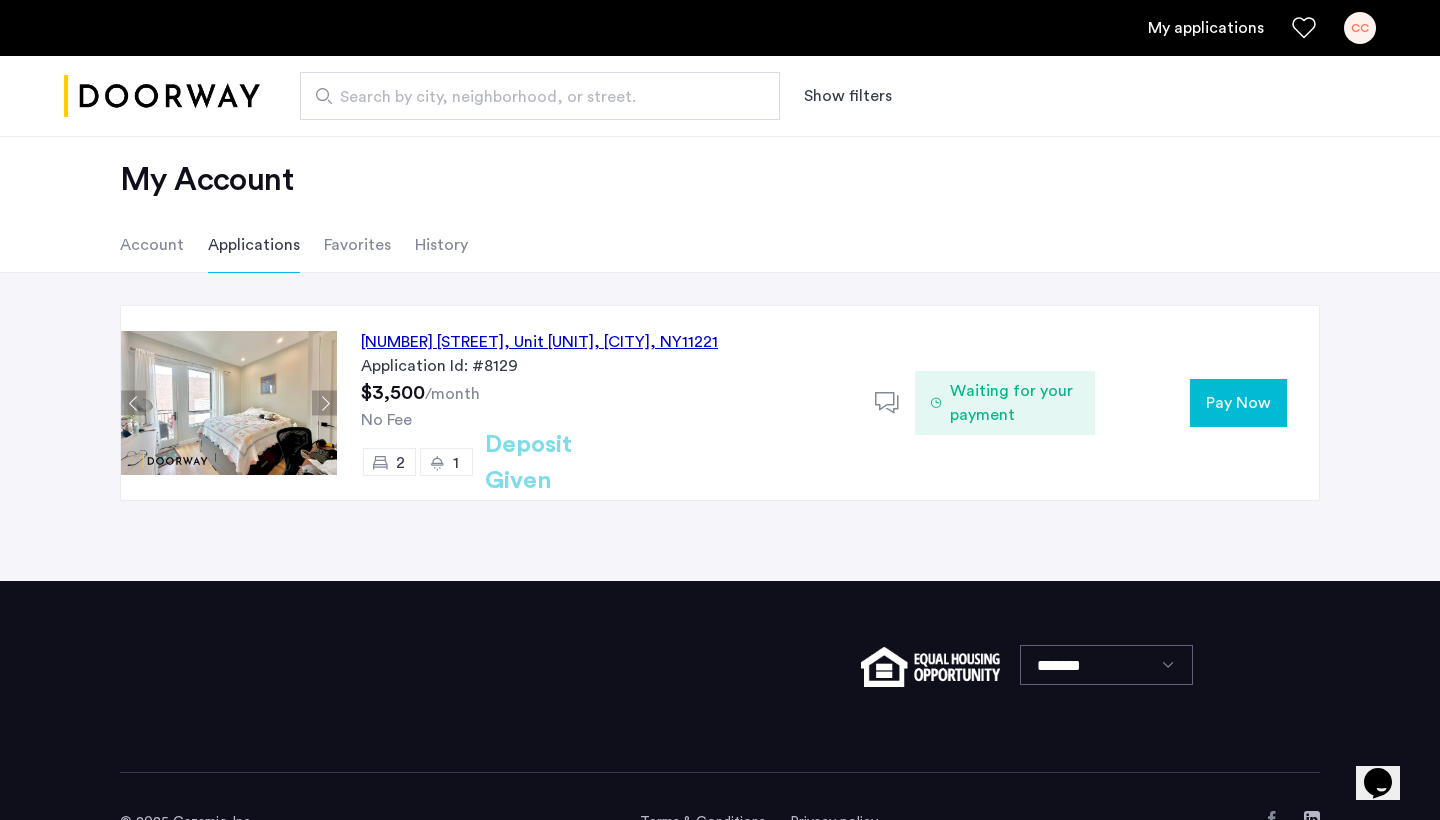 click 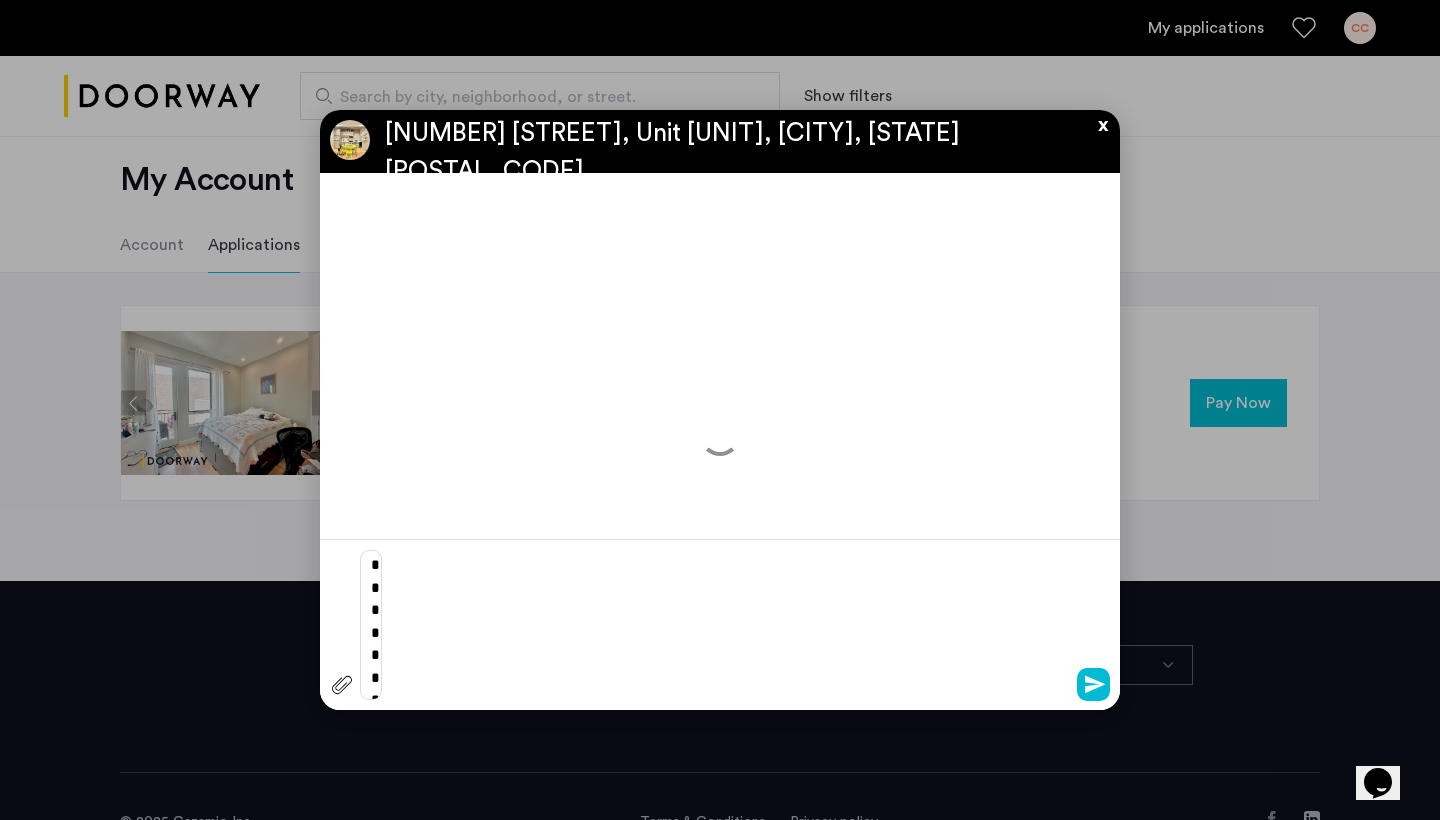 scroll, scrollTop: 0, scrollLeft: 0, axis: both 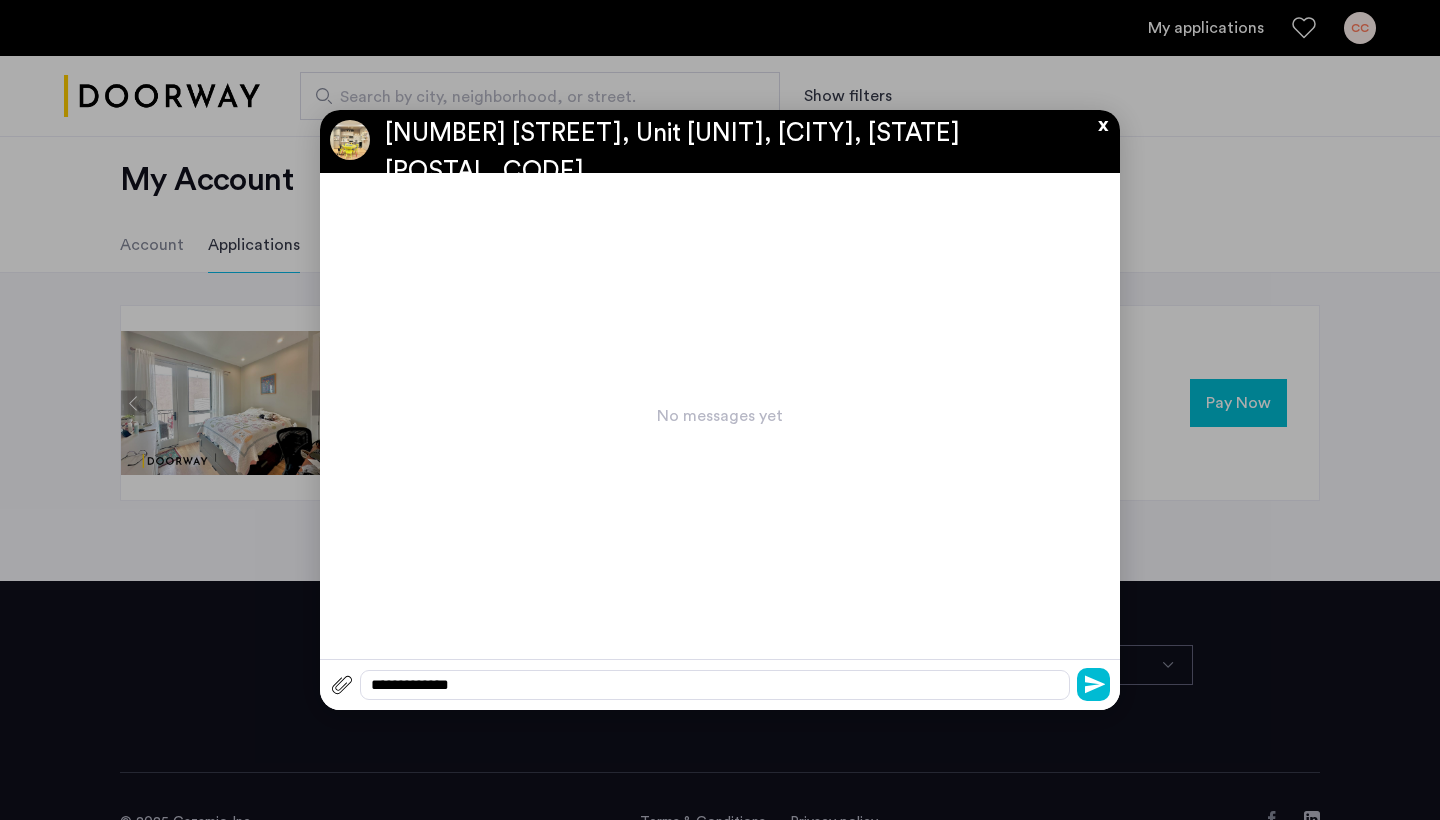 click on "x" at bounding box center [1098, 121] 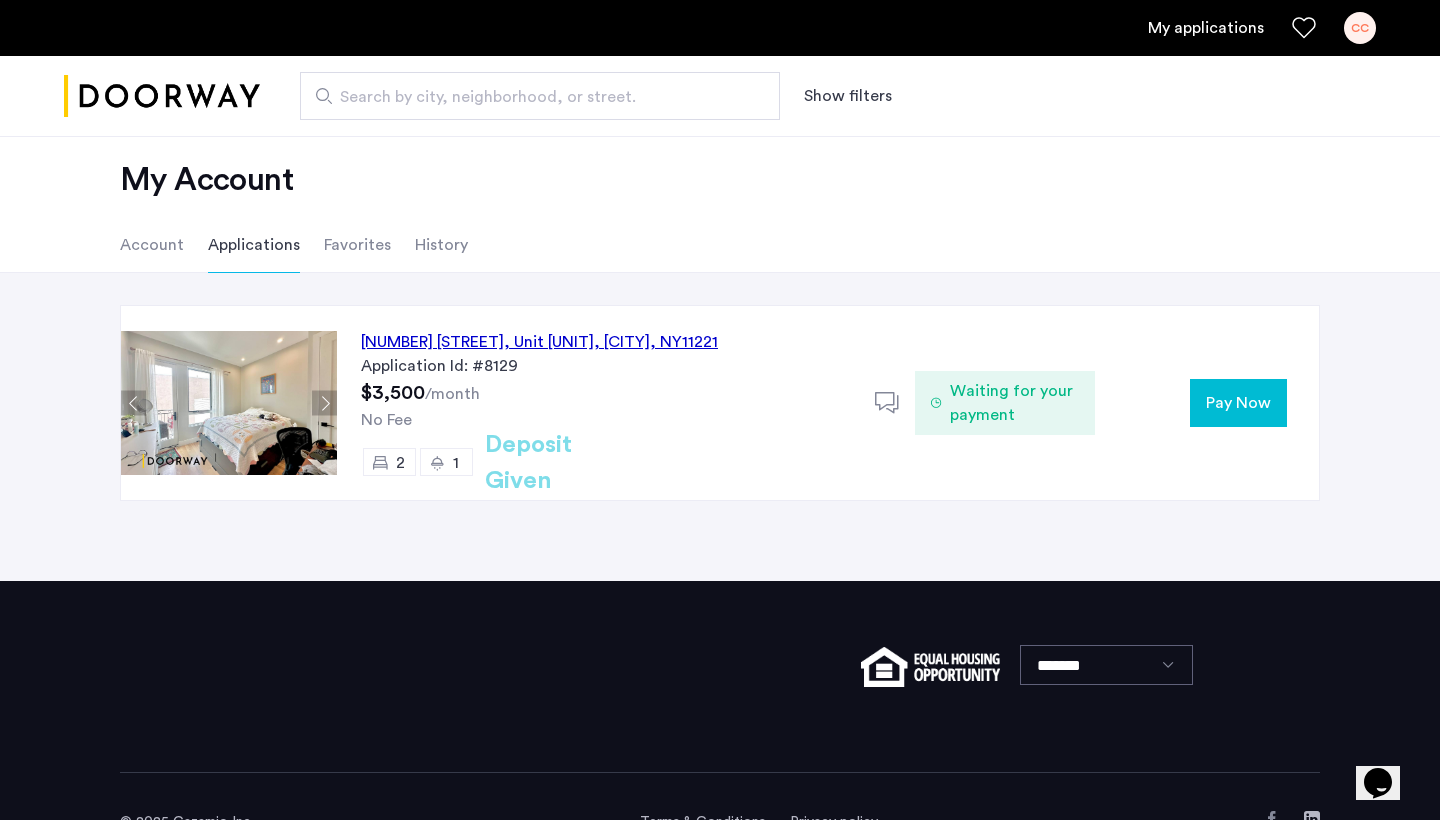 click 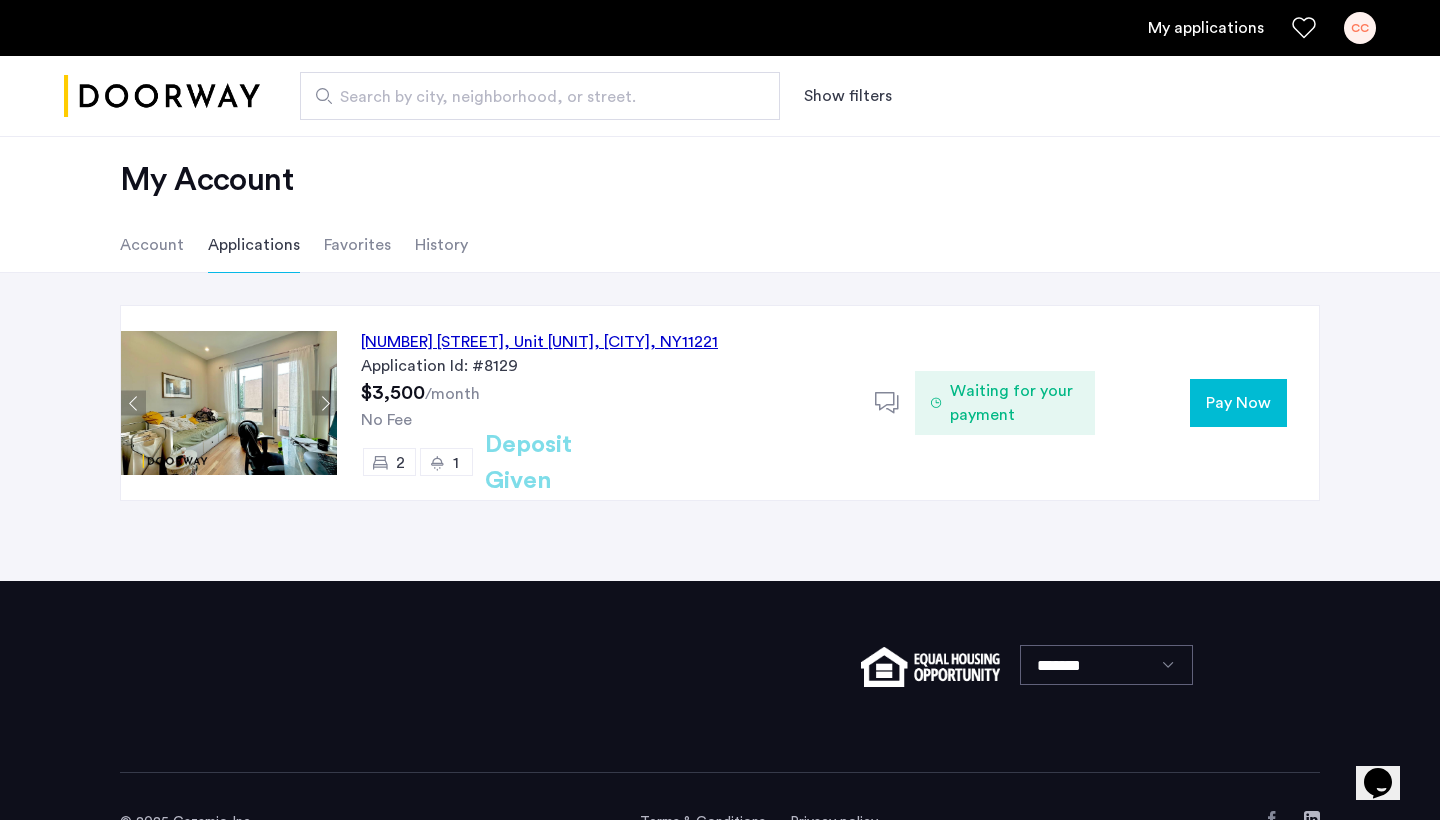click 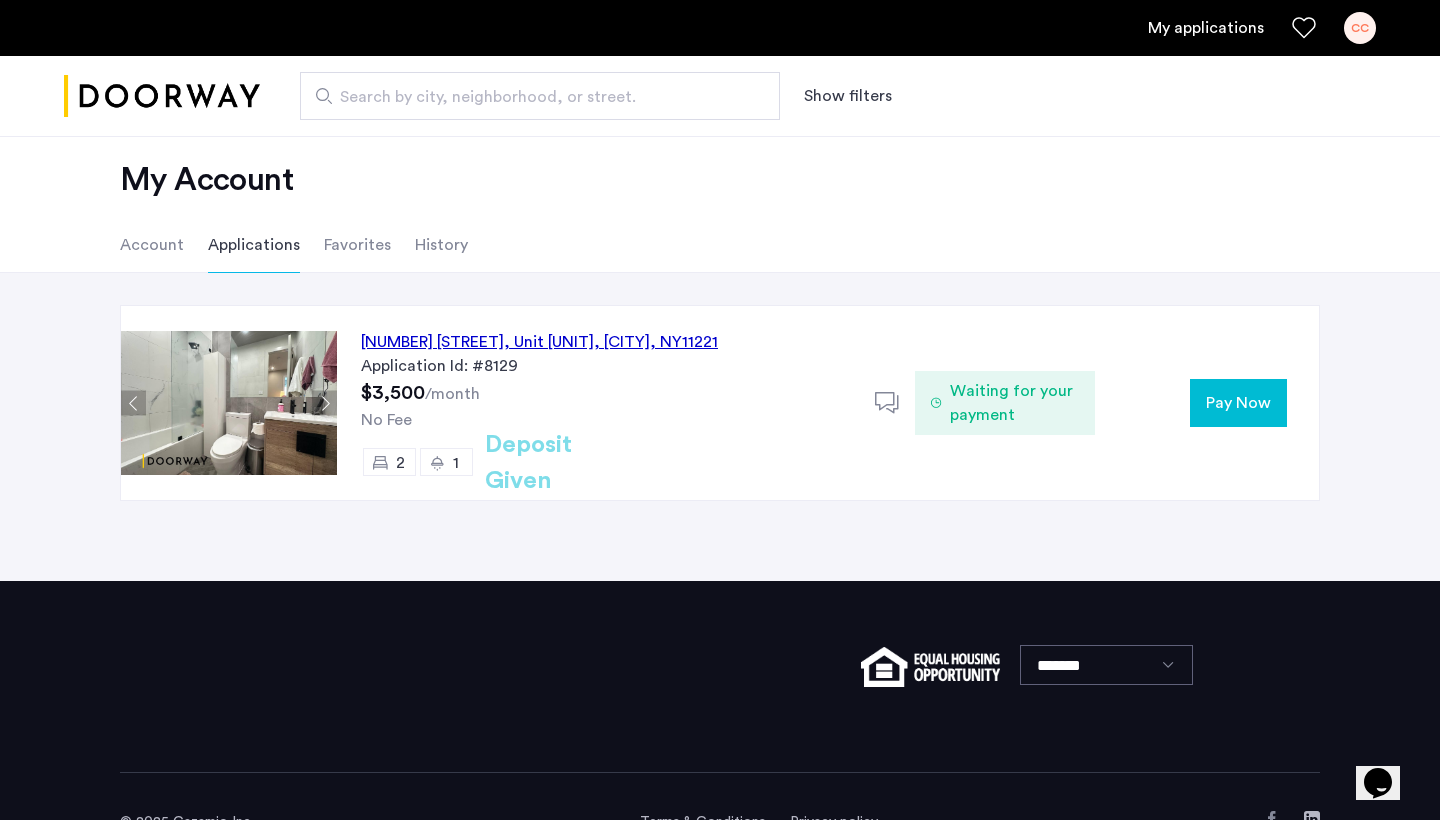 click 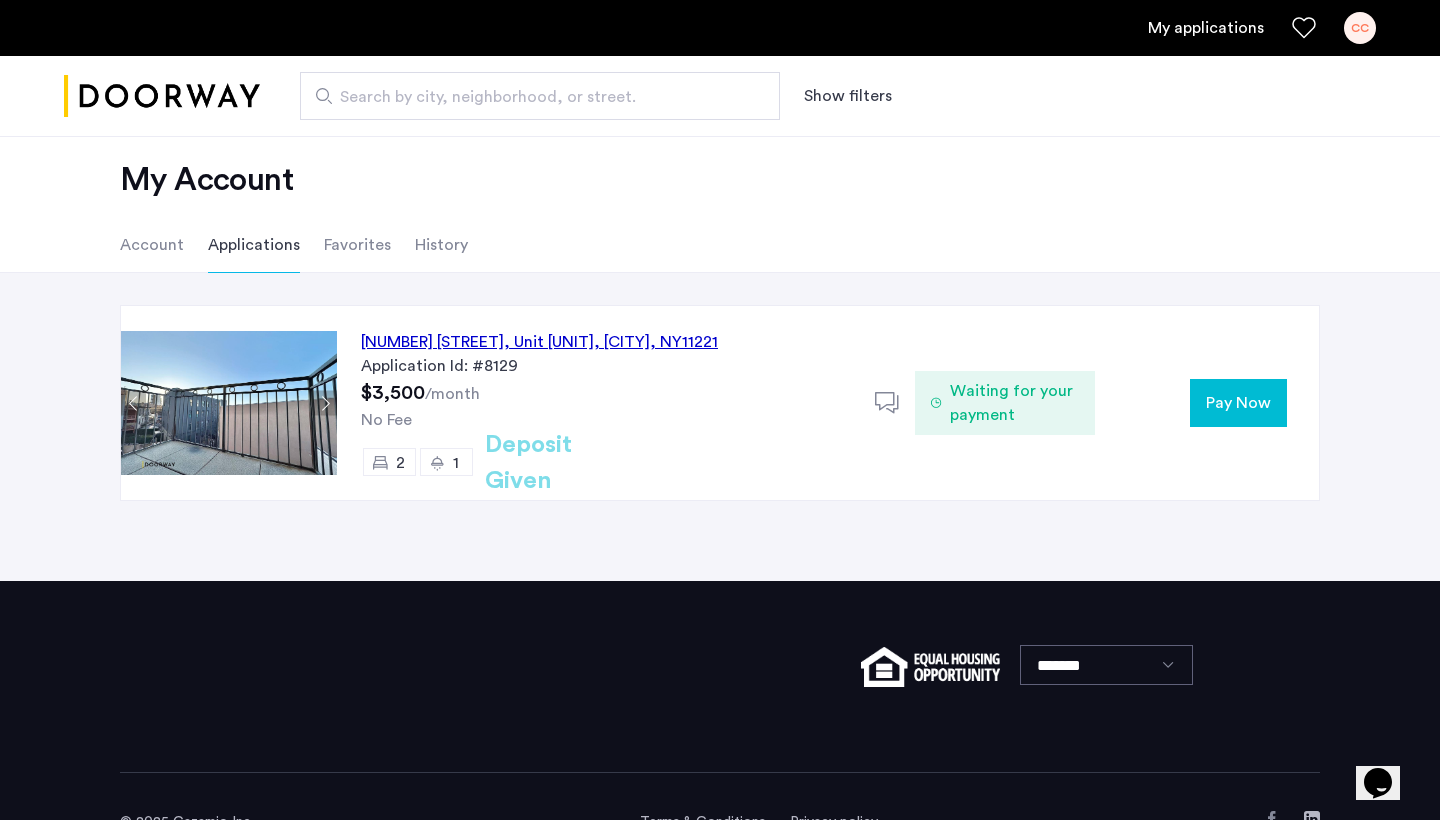 click on "History" 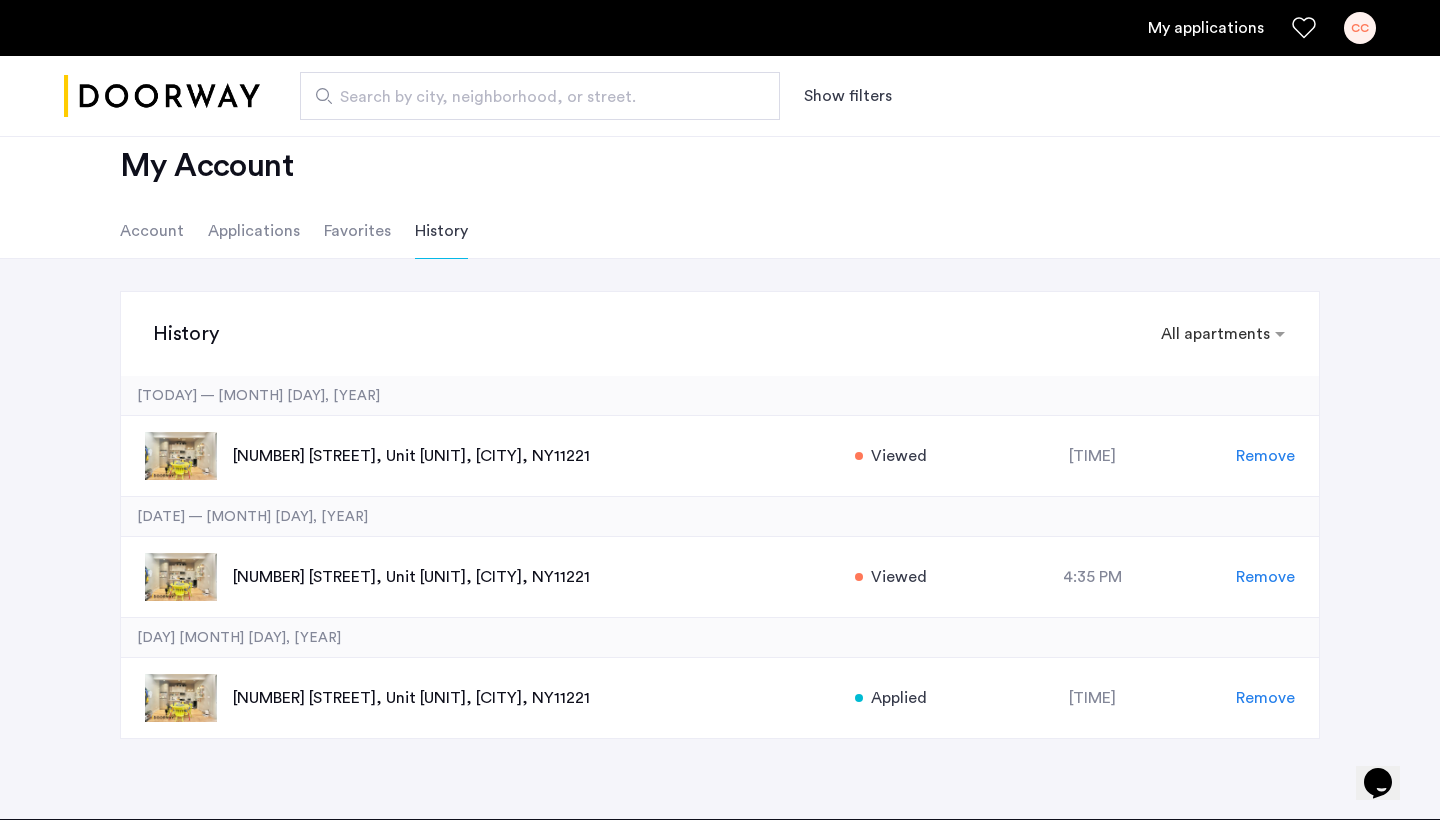 scroll, scrollTop: 32, scrollLeft: 0, axis: vertical 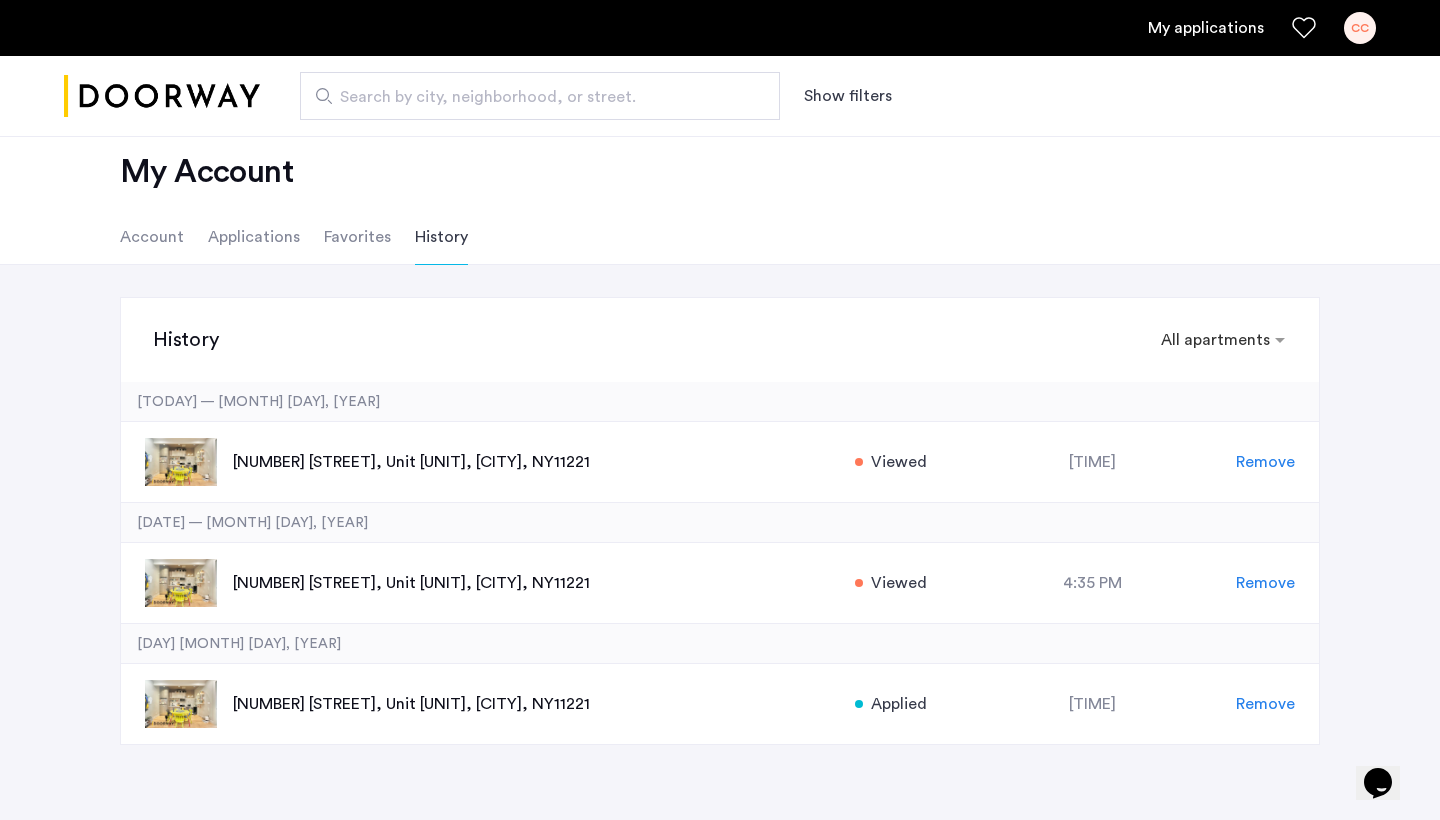 click on "Account" 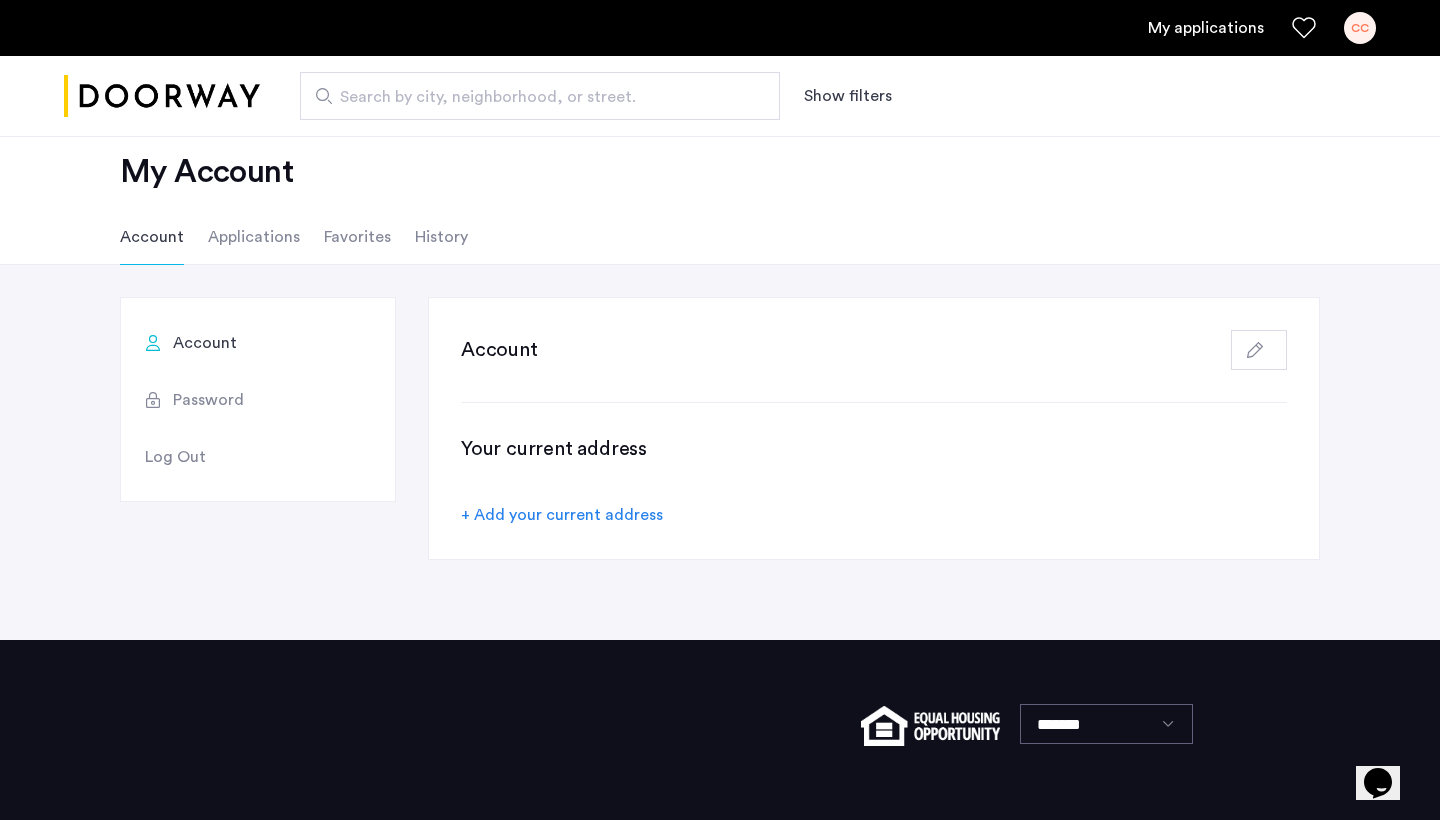 scroll, scrollTop: 0, scrollLeft: 0, axis: both 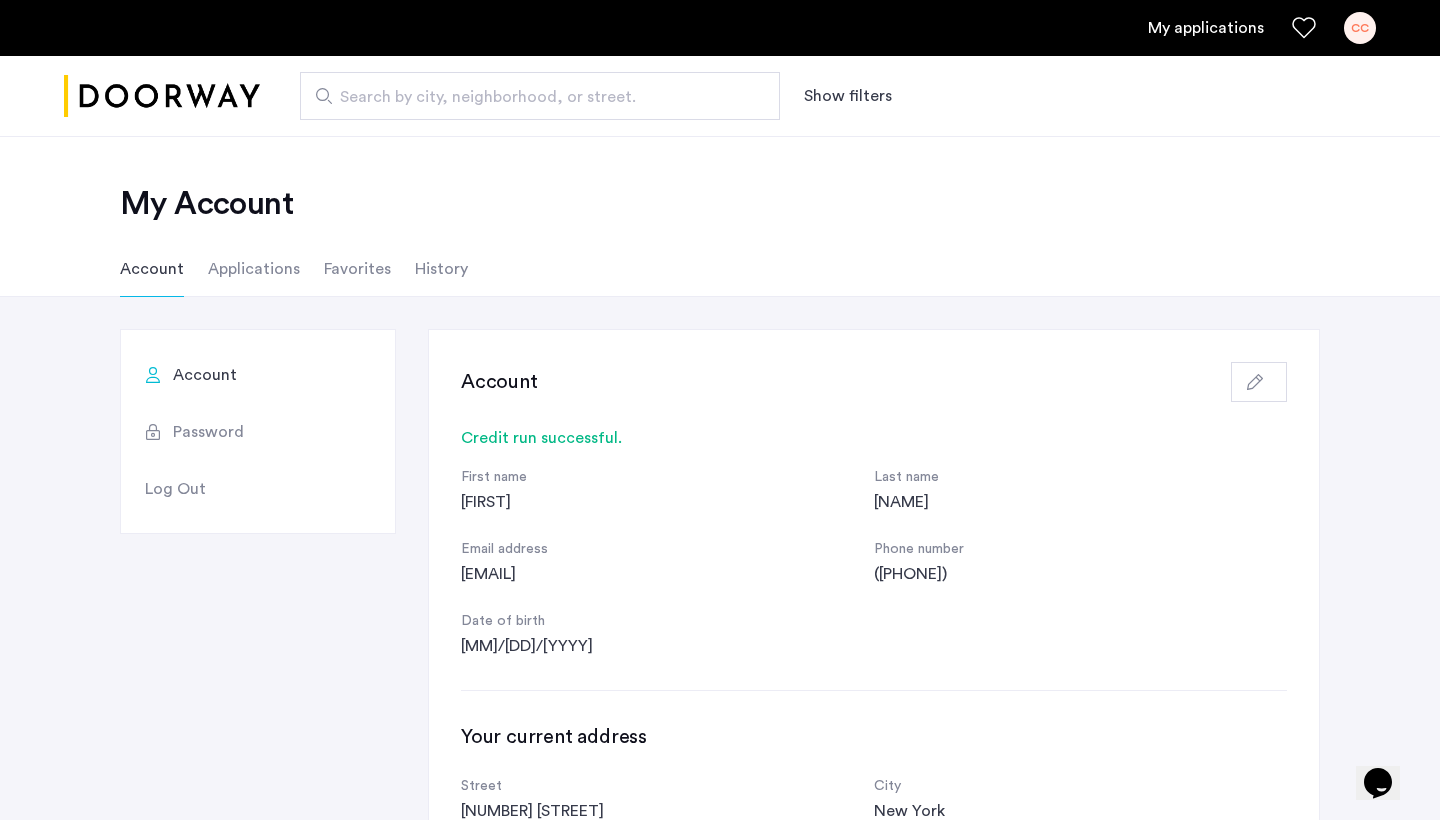 click on "Applications" 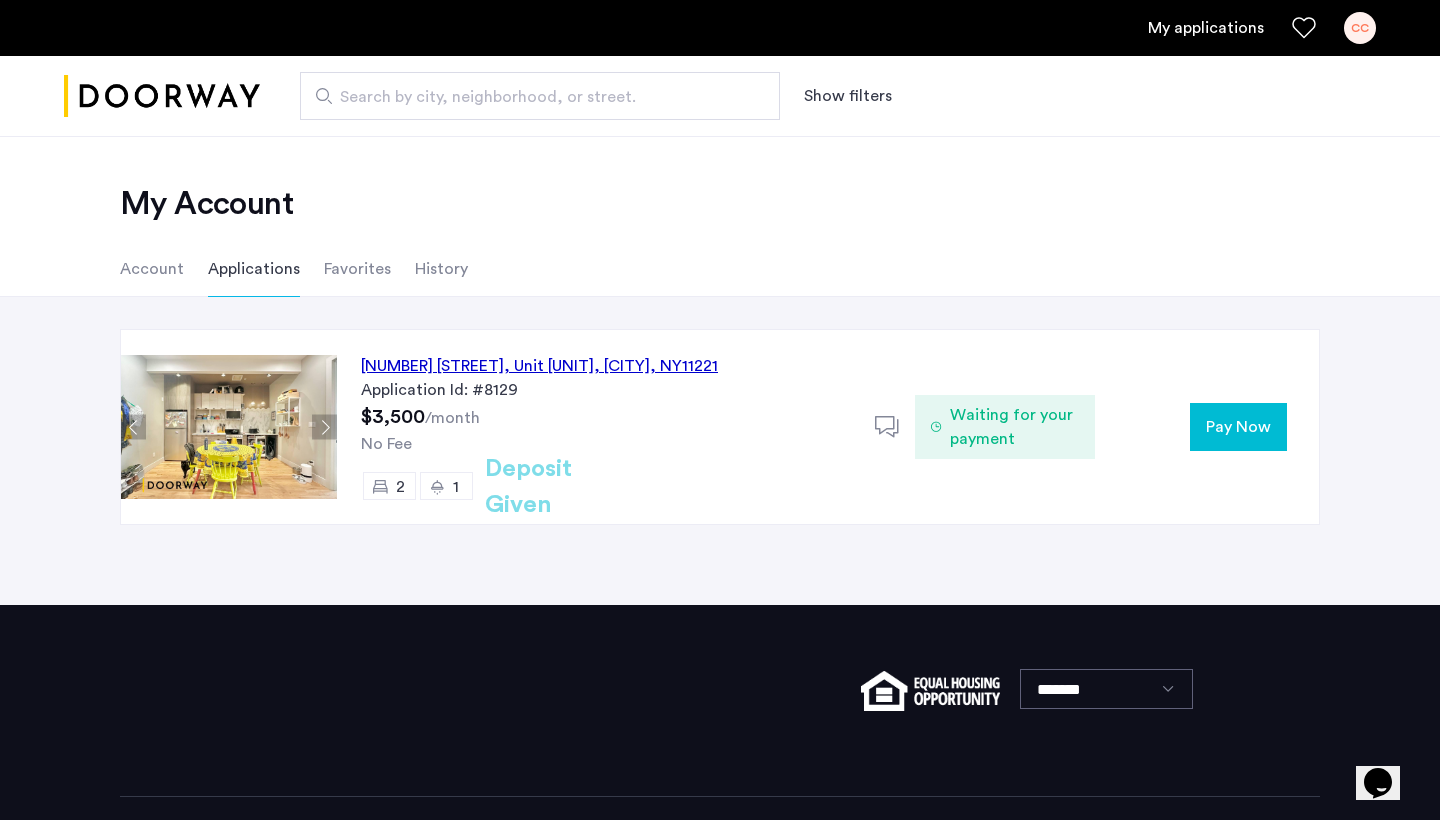click on "Pay Now" 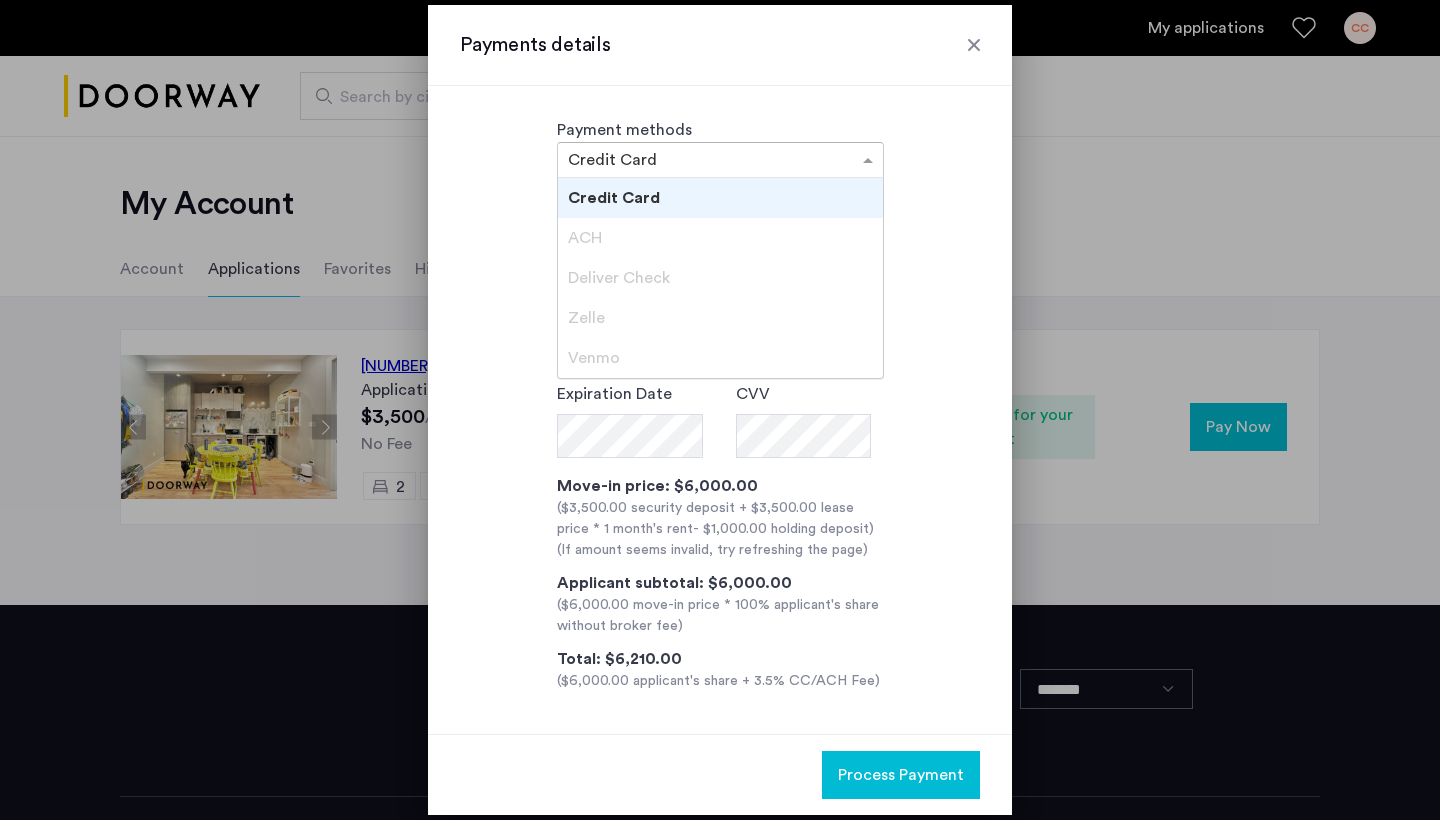 click on "× Credit Card" at bounding box center (720, 160) 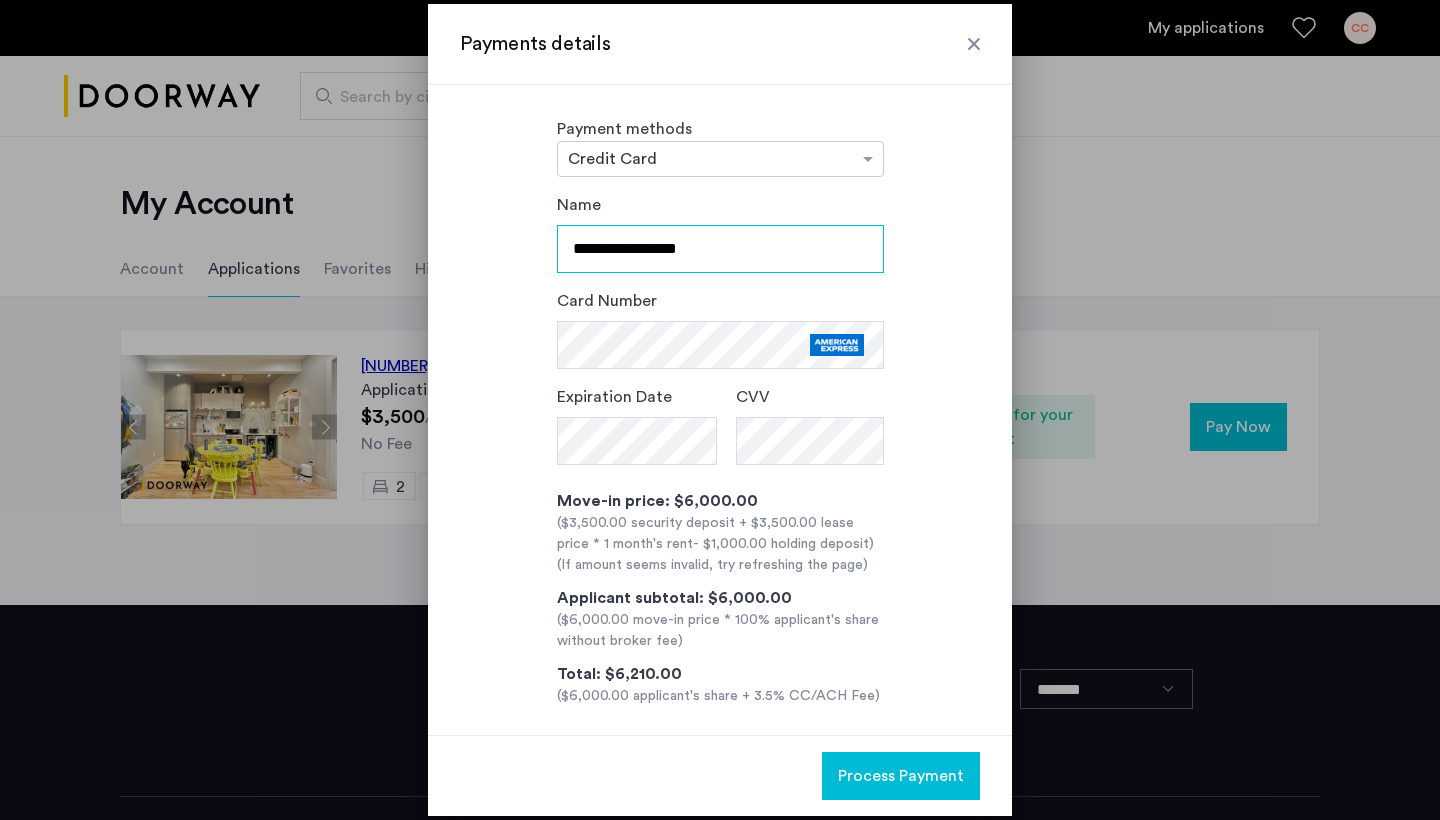 click on "**********" at bounding box center (720, 249) 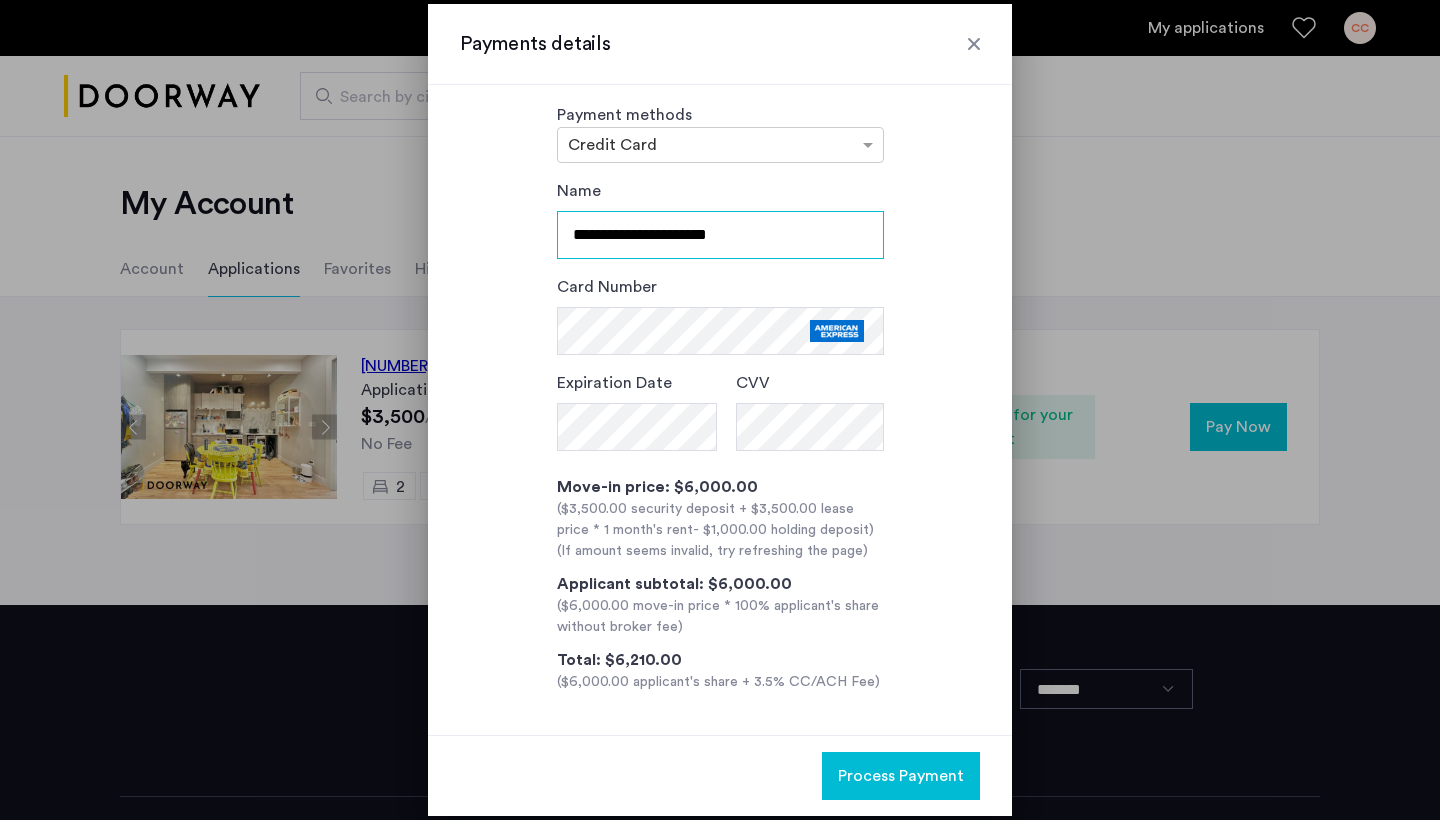 scroll, scrollTop: 26, scrollLeft: 0, axis: vertical 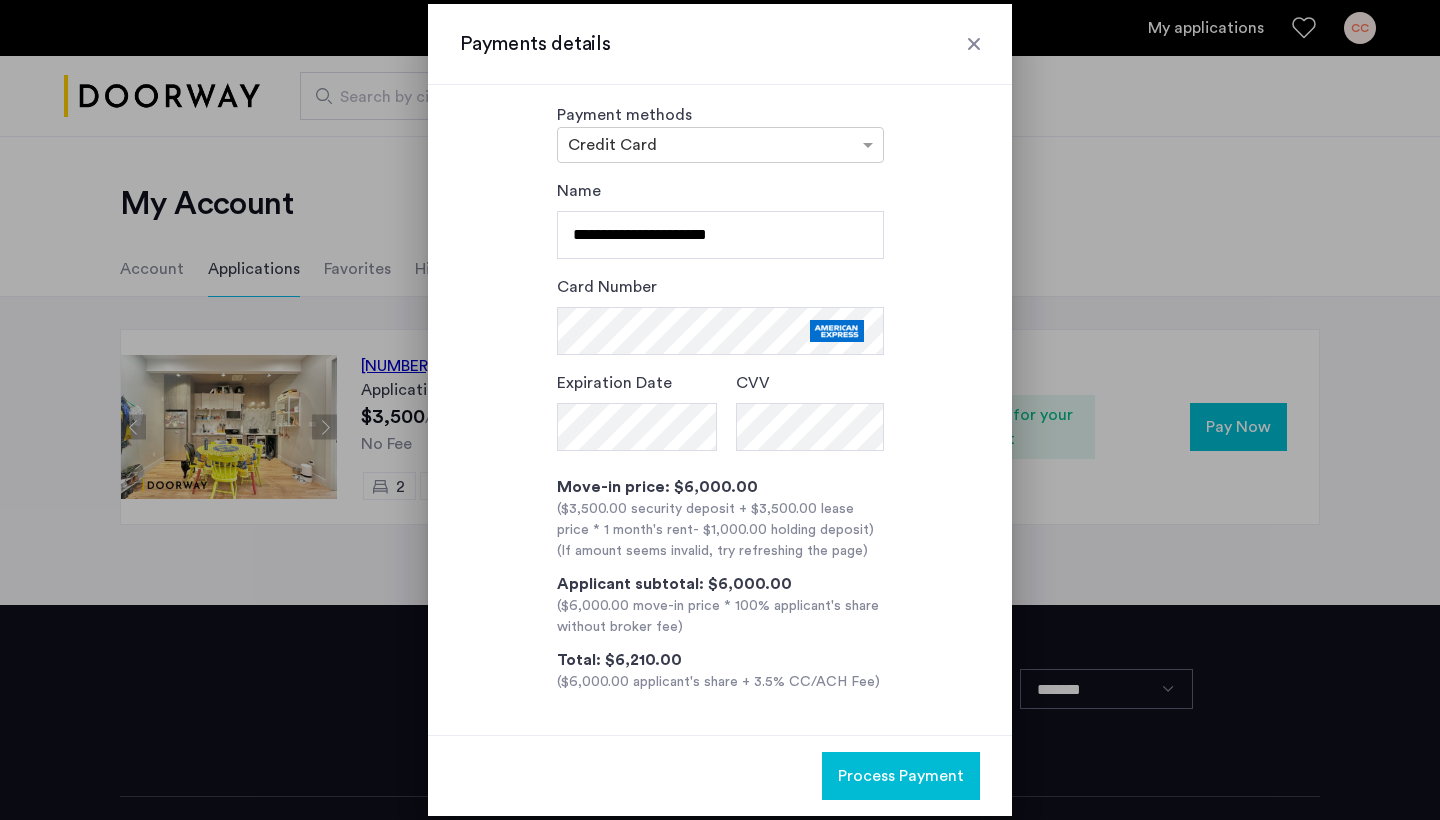 click on "Process Payment" at bounding box center [901, 776] 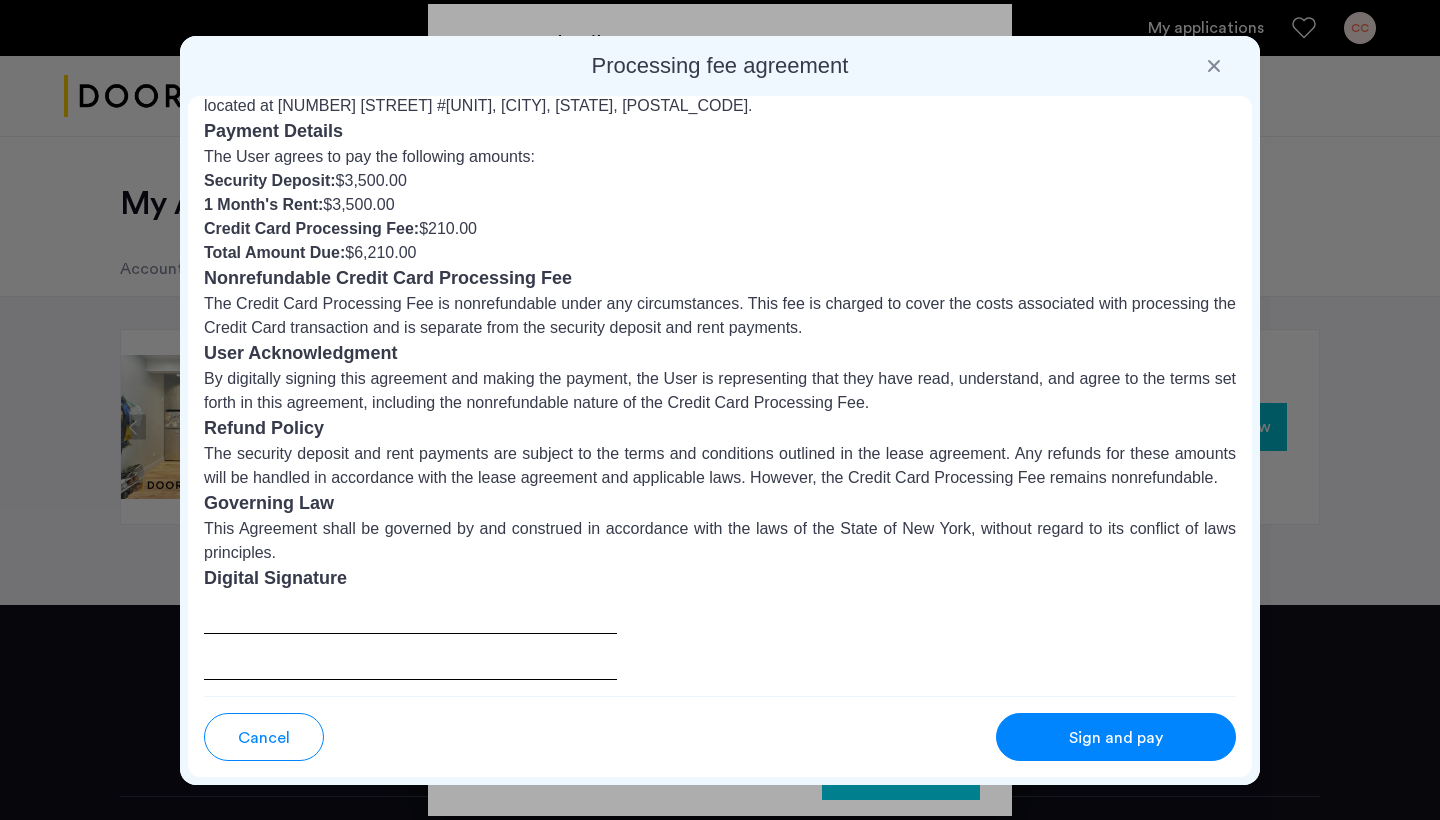 scroll, scrollTop: 96, scrollLeft: 0, axis: vertical 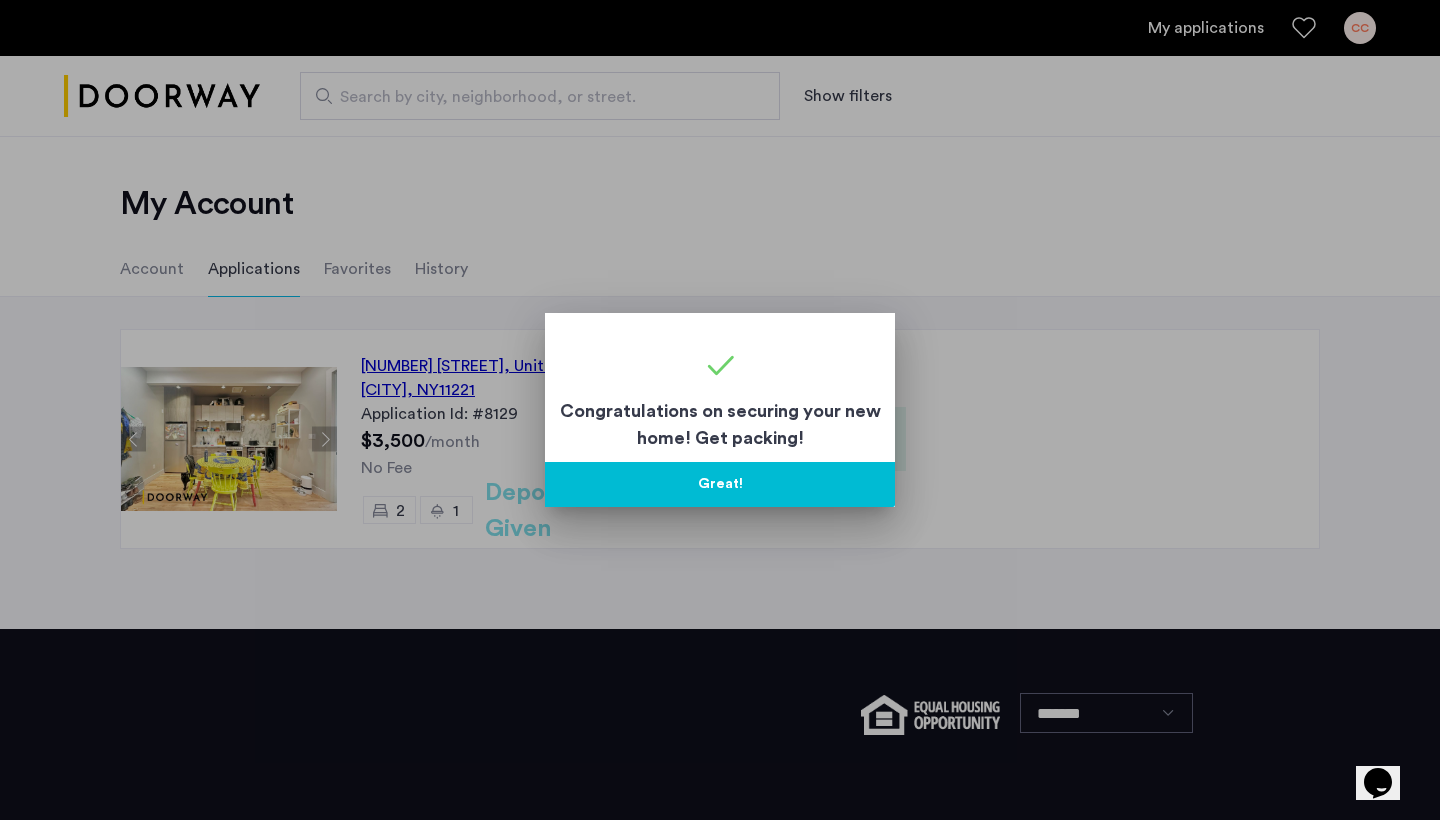click on "Great!" at bounding box center (720, 484) 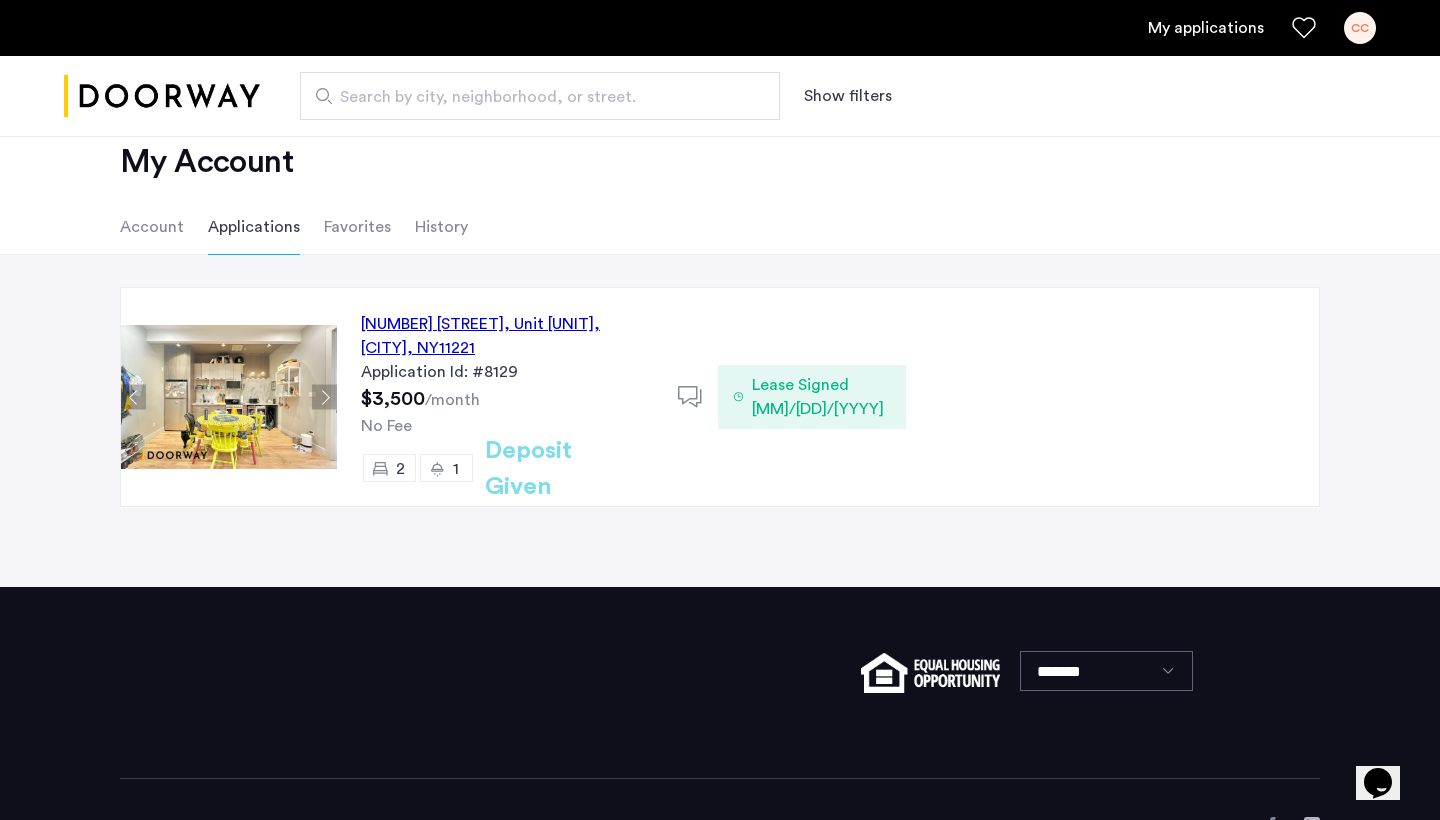 scroll, scrollTop: 47, scrollLeft: 0, axis: vertical 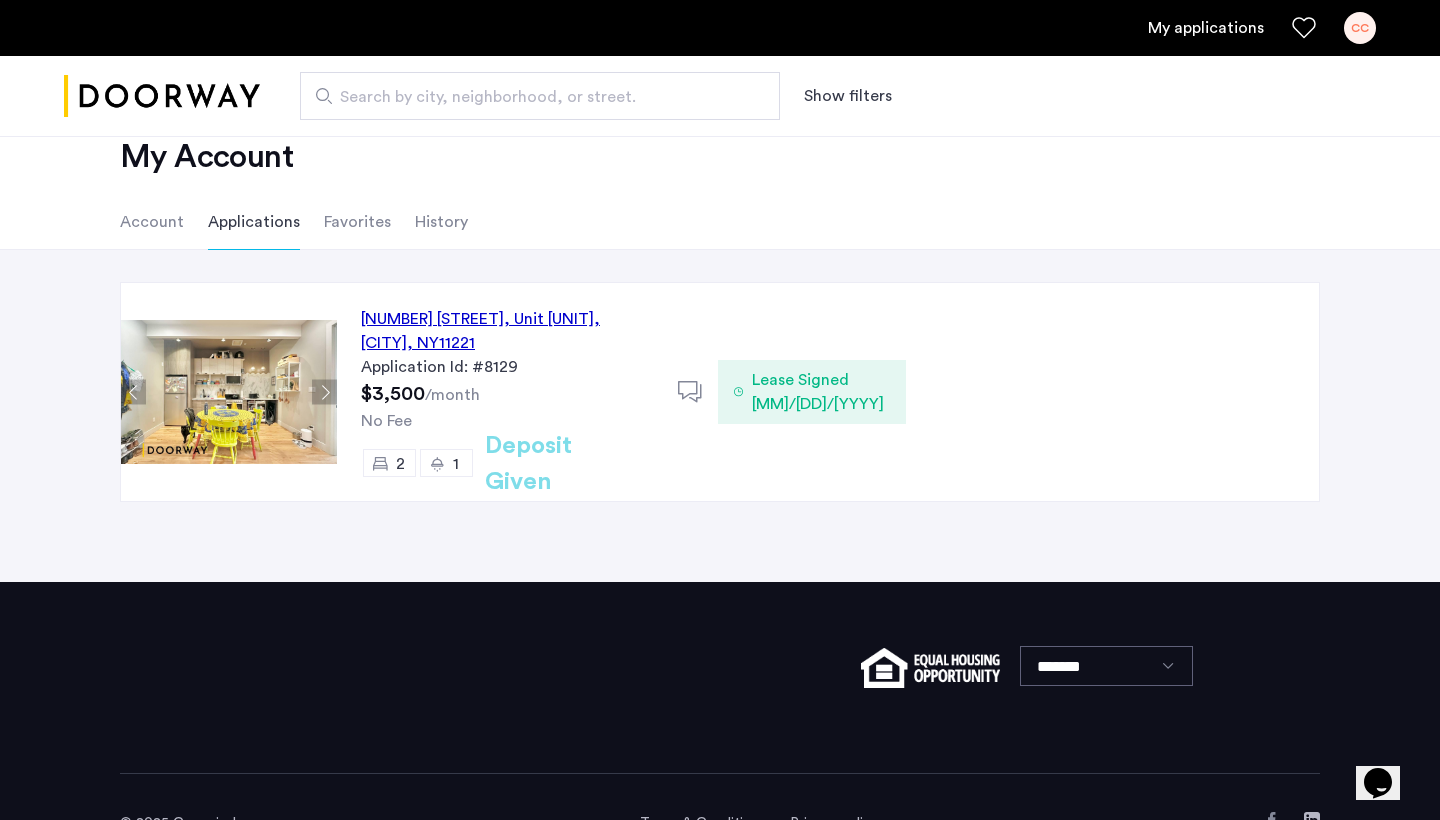 click on "Lease Signed 08/06/2025" 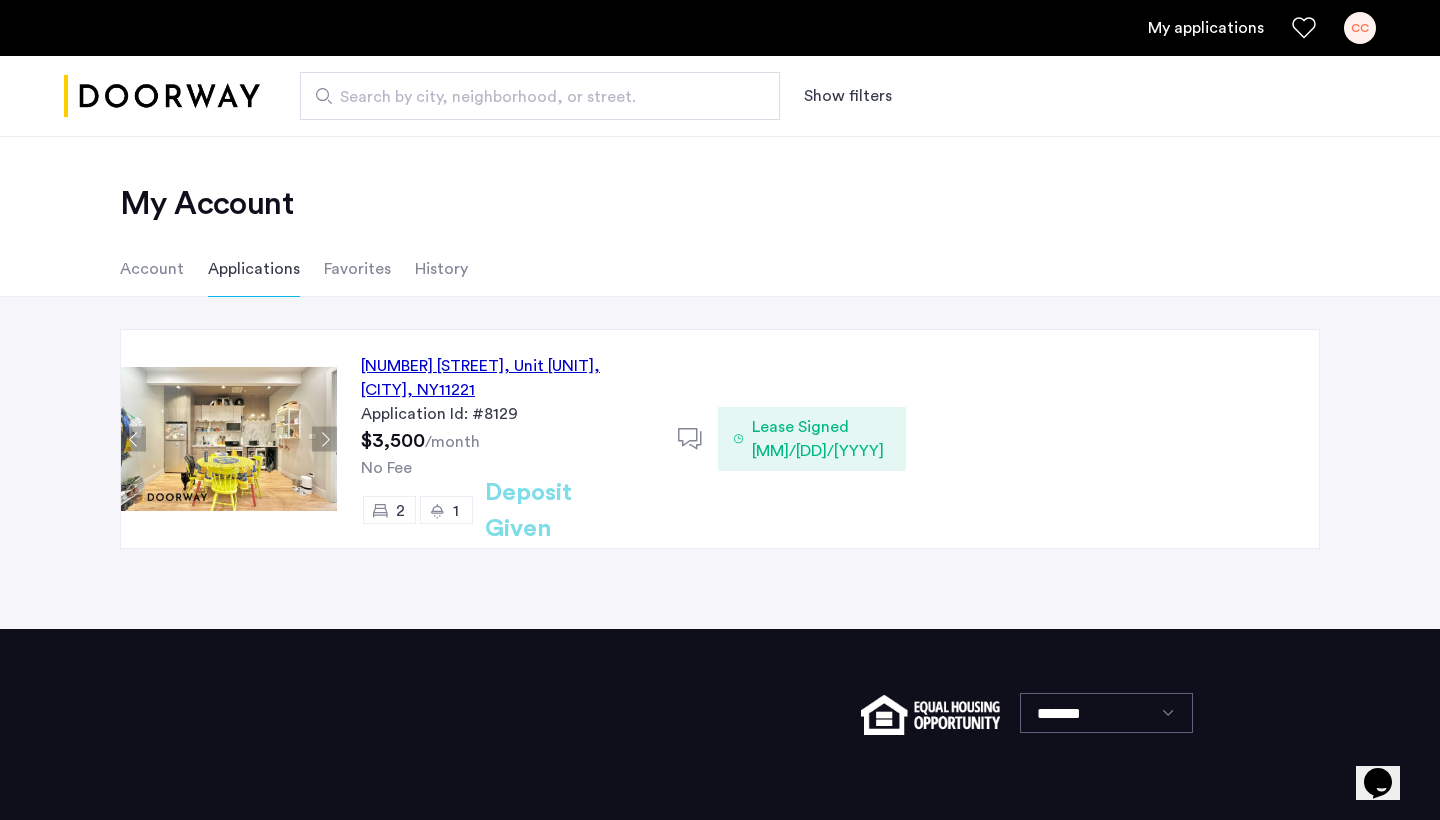scroll, scrollTop: 0, scrollLeft: 0, axis: both 